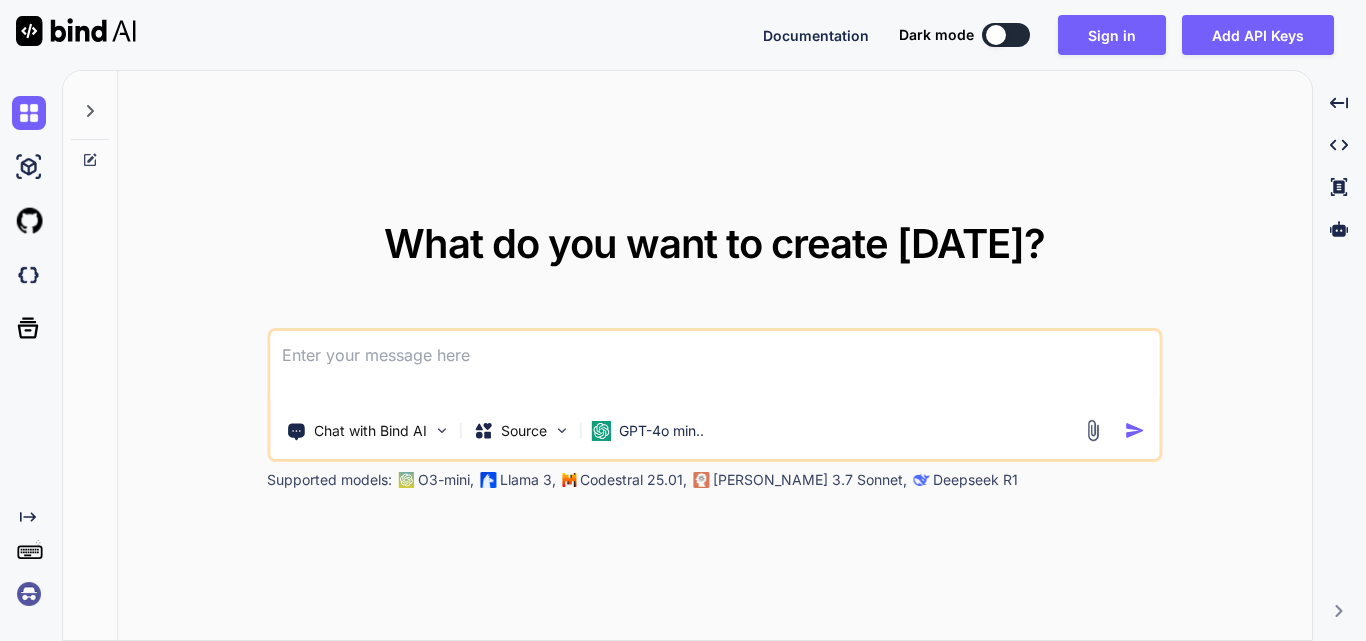 scroll, scrollTop: 0, scrollLeft: 0, axis: both 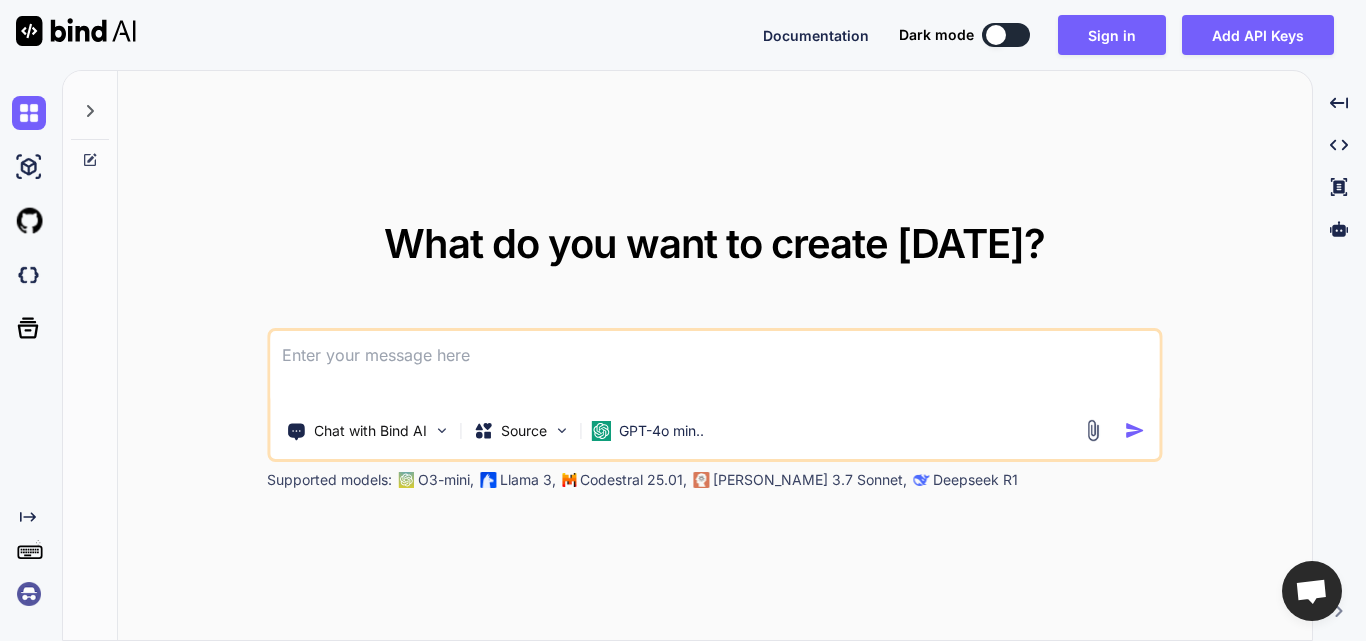 click at bounding box center (714, 368) 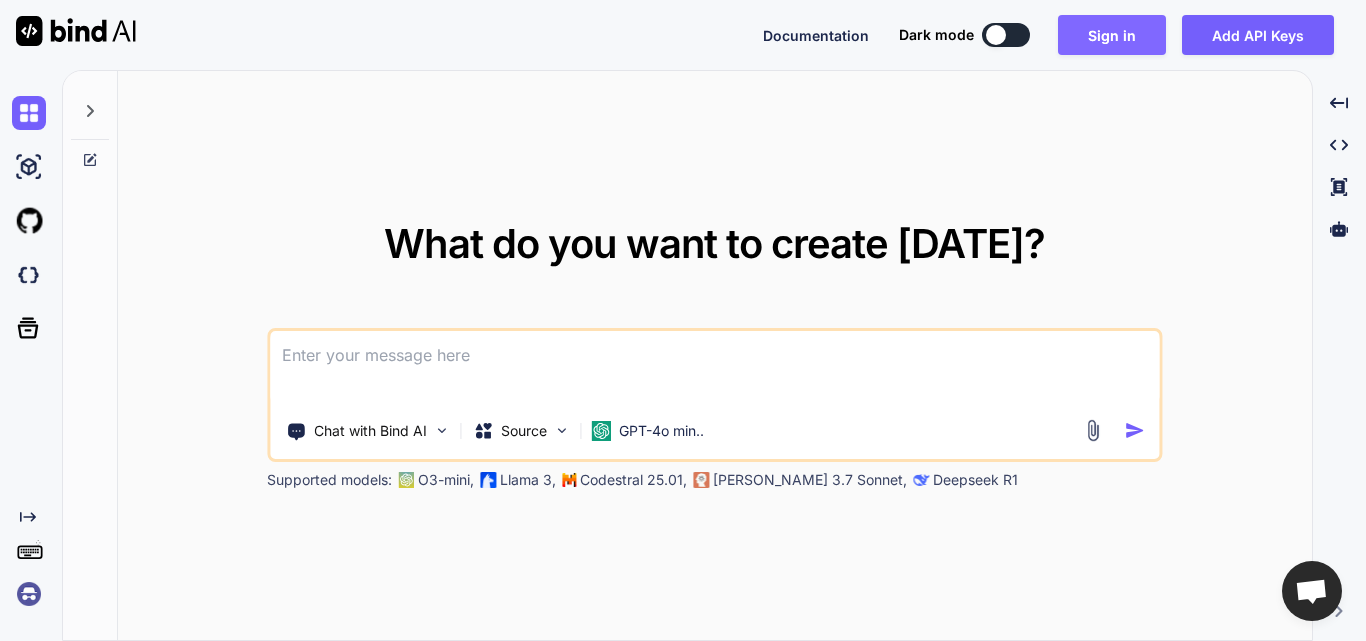 click on "Sign in" at bounding box center (1112, 35) 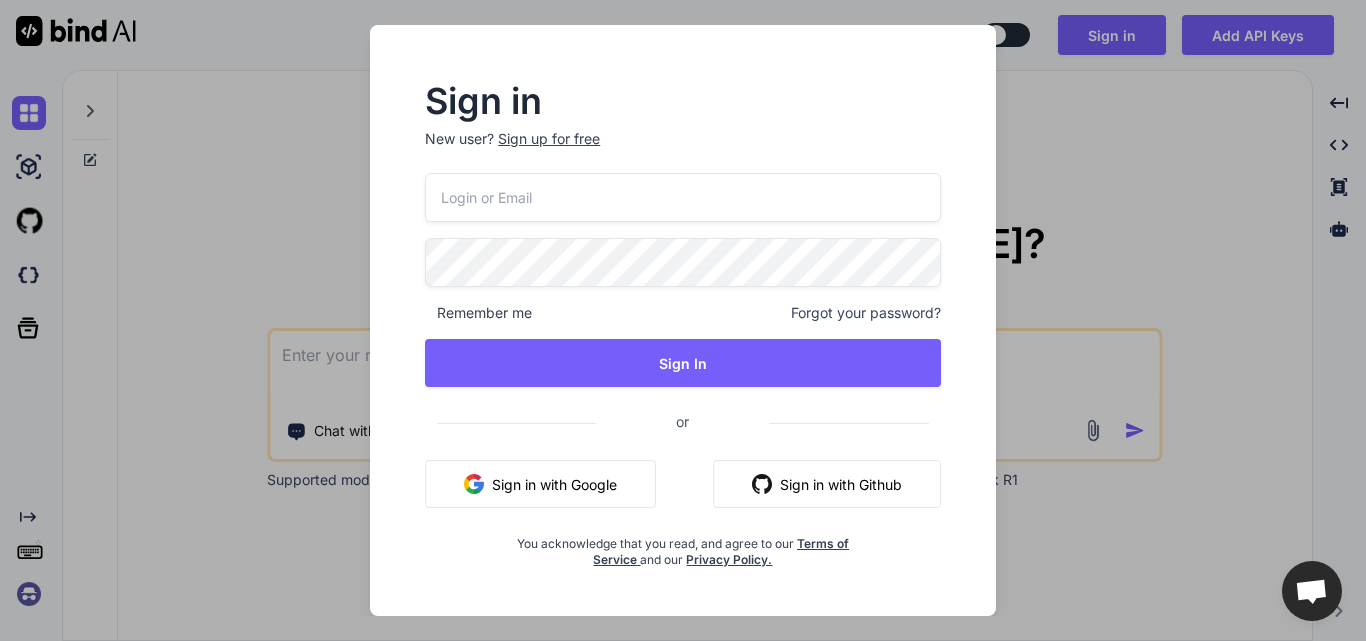 click at bounding box center [683, 197] 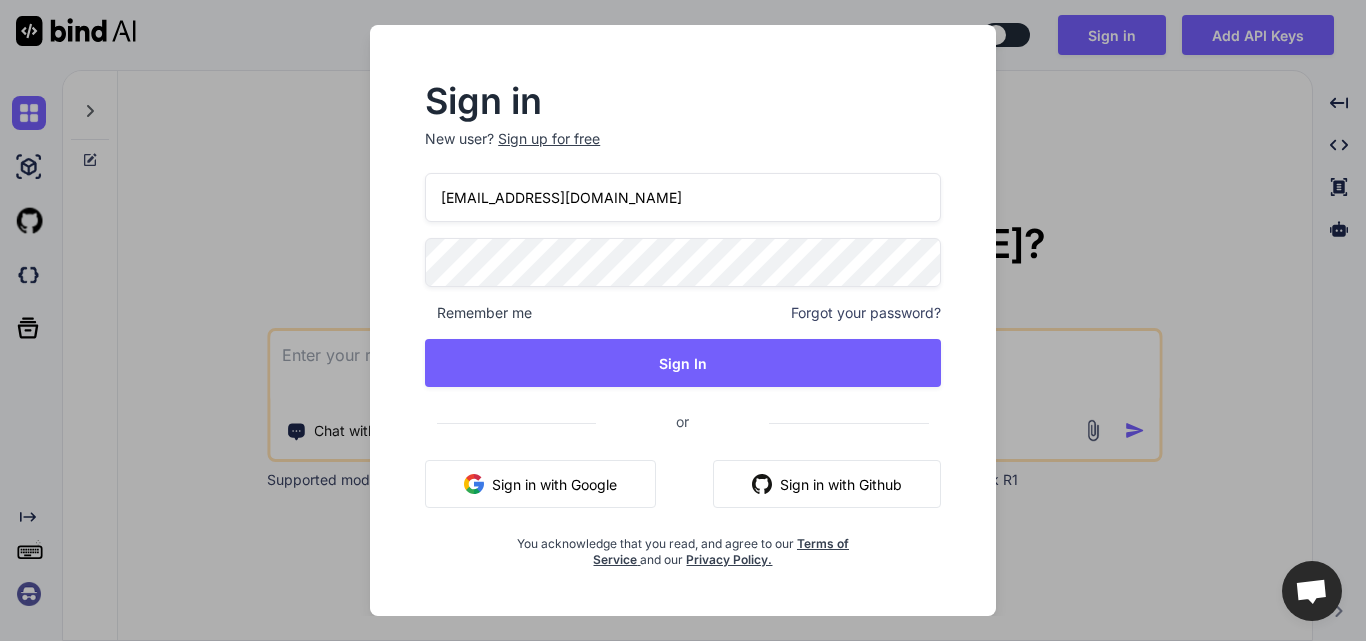 type on "[EMAIL_ADDRESS][DOMAIN_NAME]" 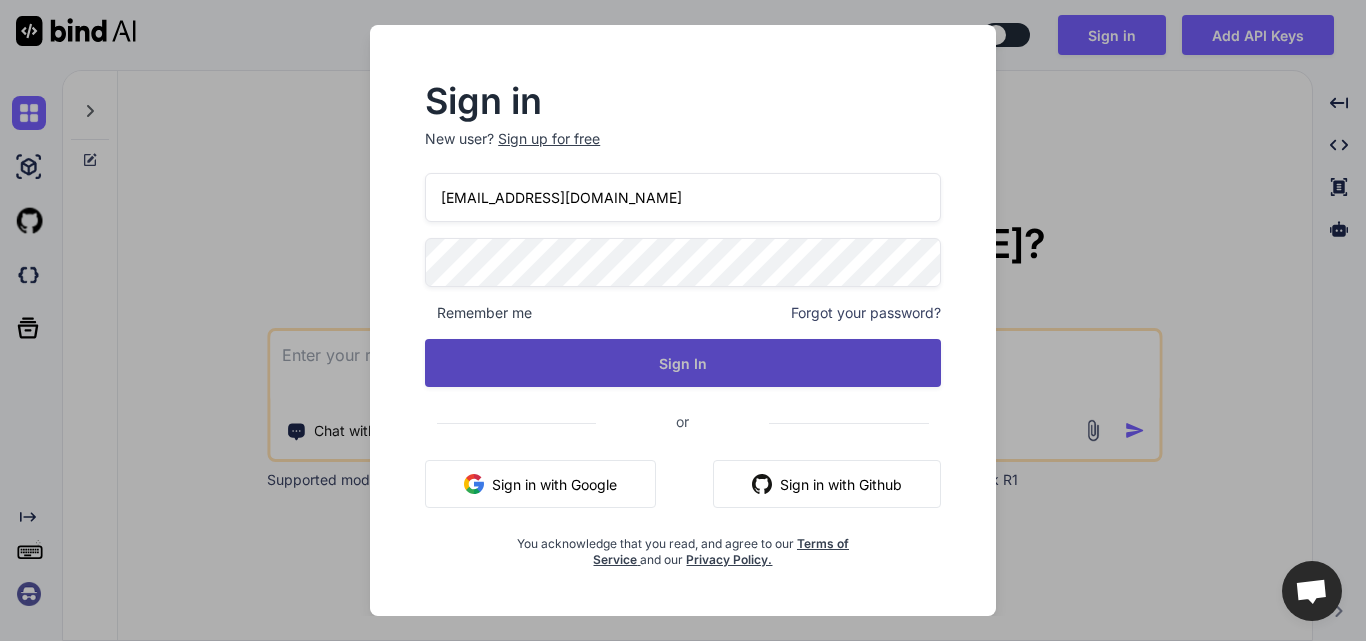 click on "Sign In" at bounding box center (683, 363) 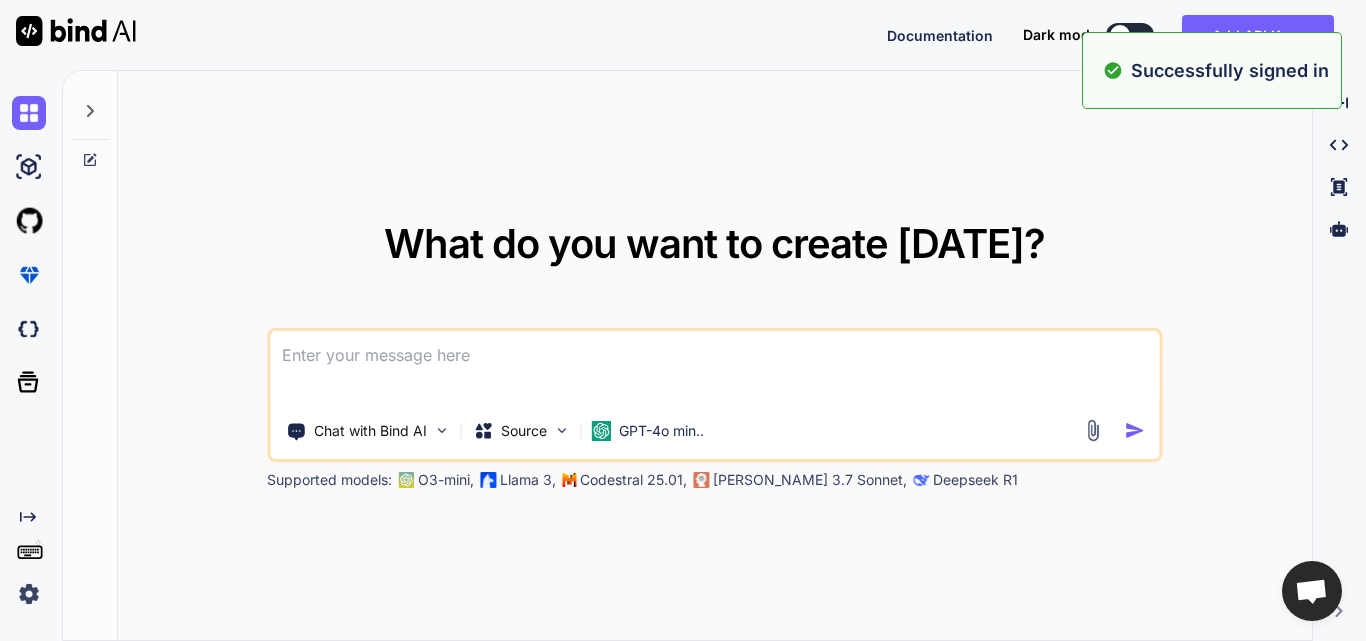 type on "x" 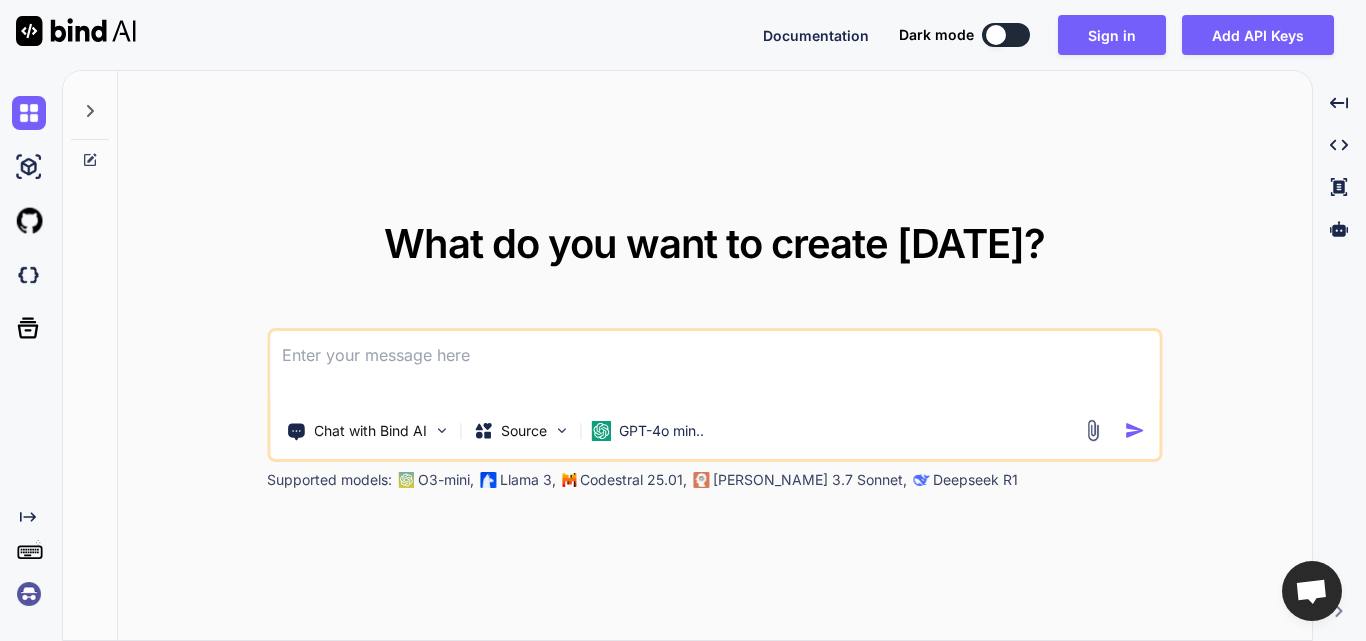 click at bounding box center [714, 368] 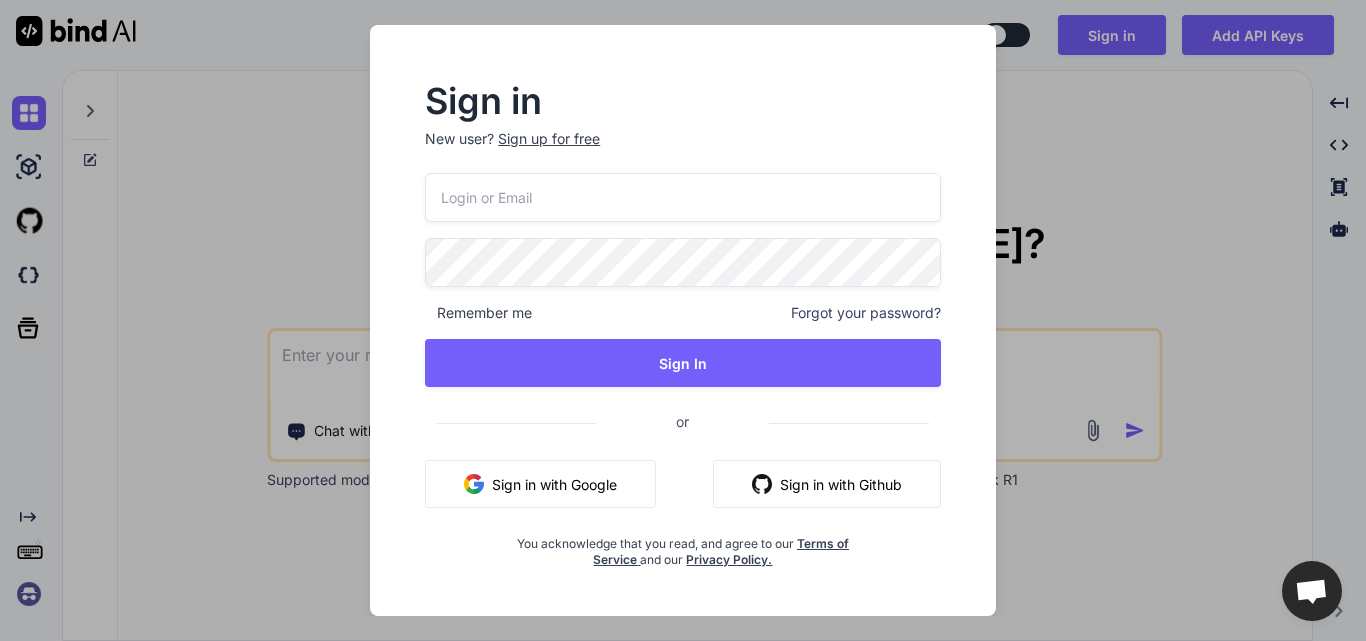 type 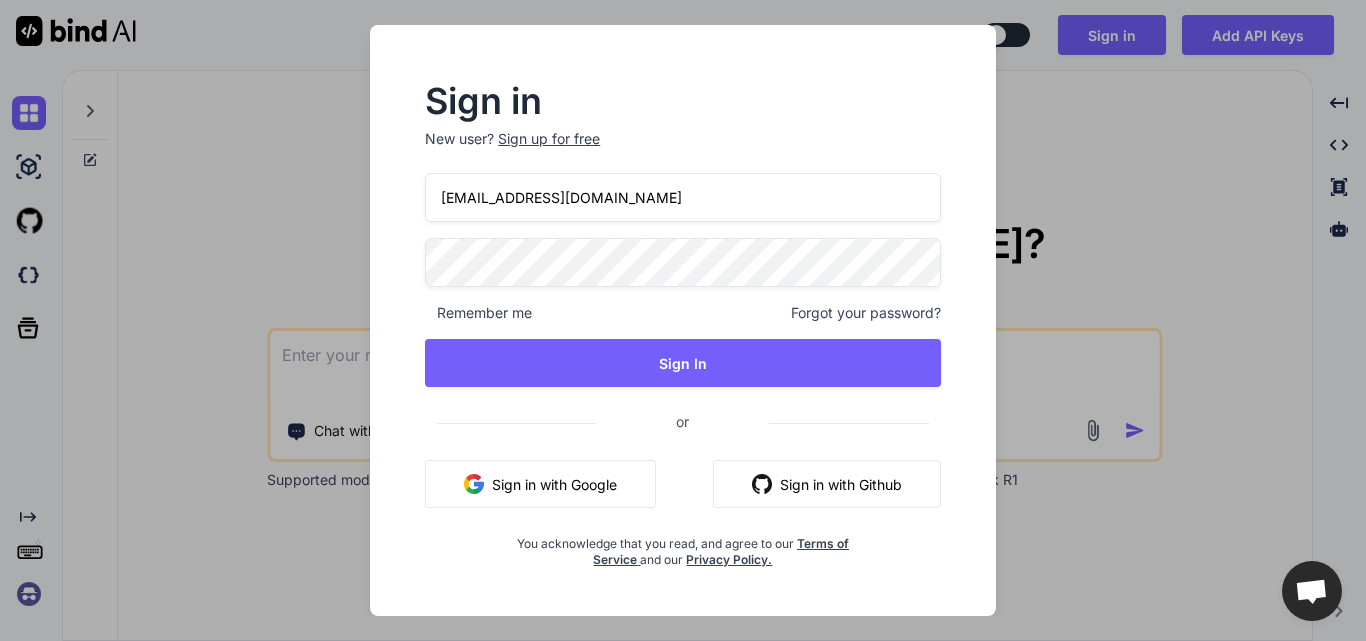 type on "[EMAIL_ADDRESS][DOMAIN_NAME]" 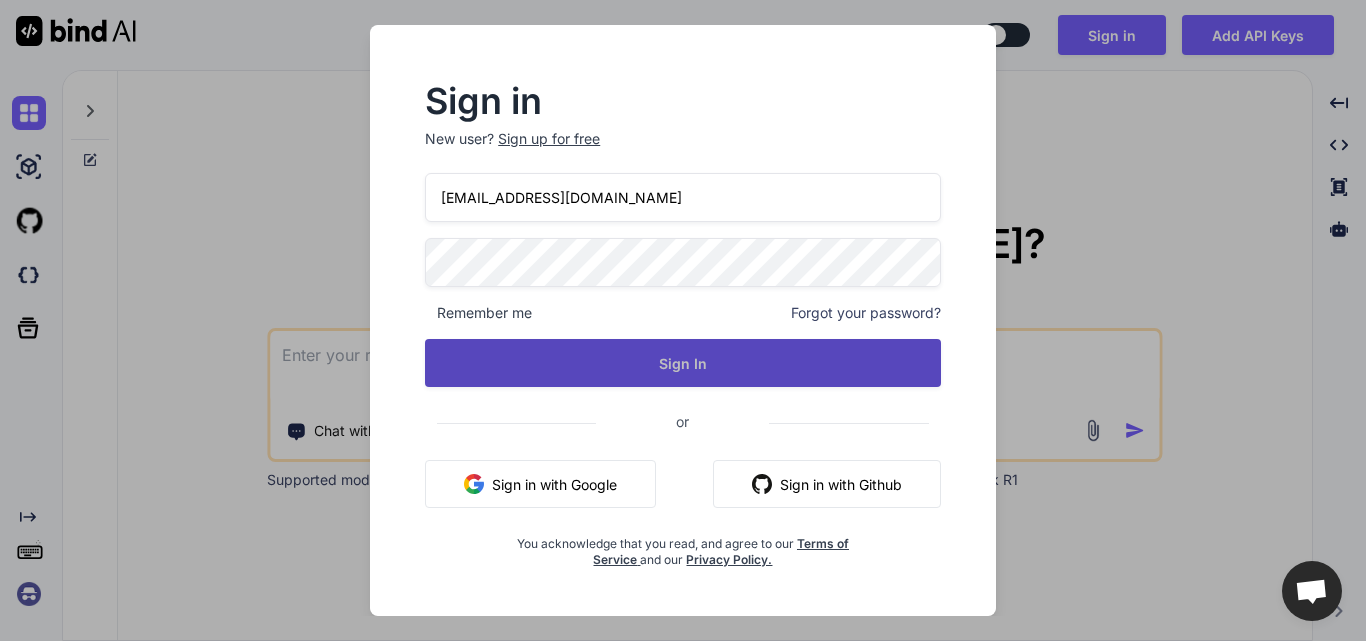 click on "Sign In" at bounding box center (683, 363) 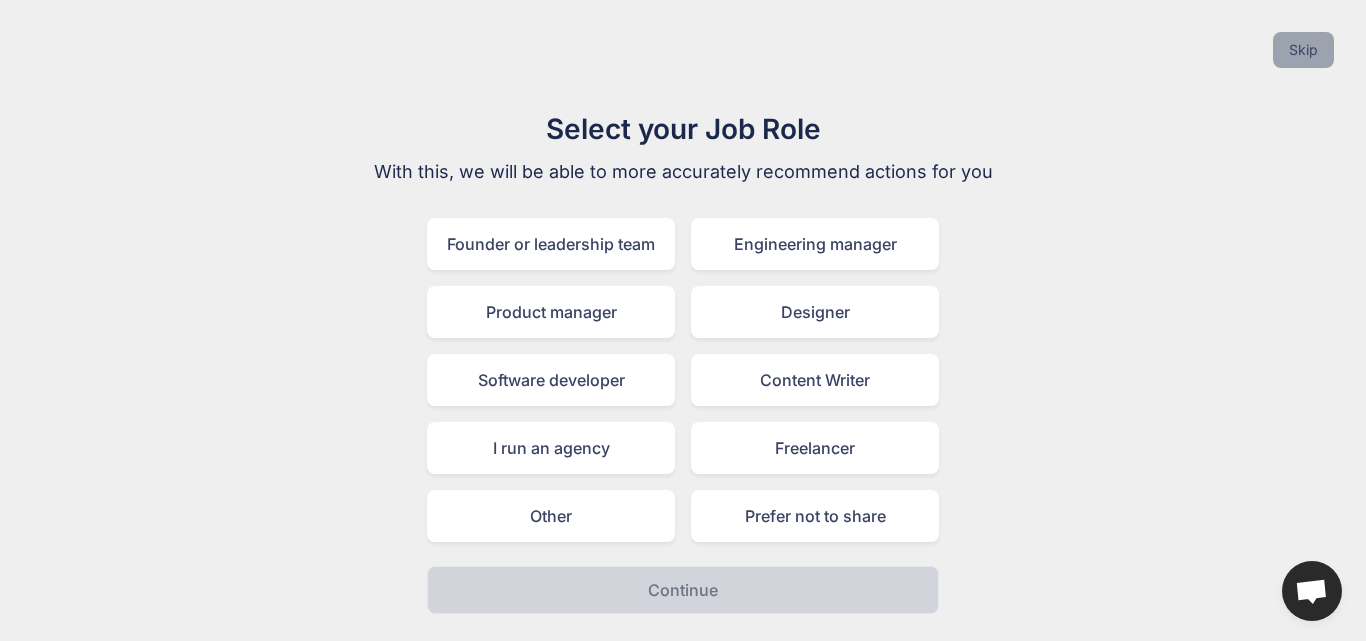 click on "Skip" at bounding box center [1303, 50] 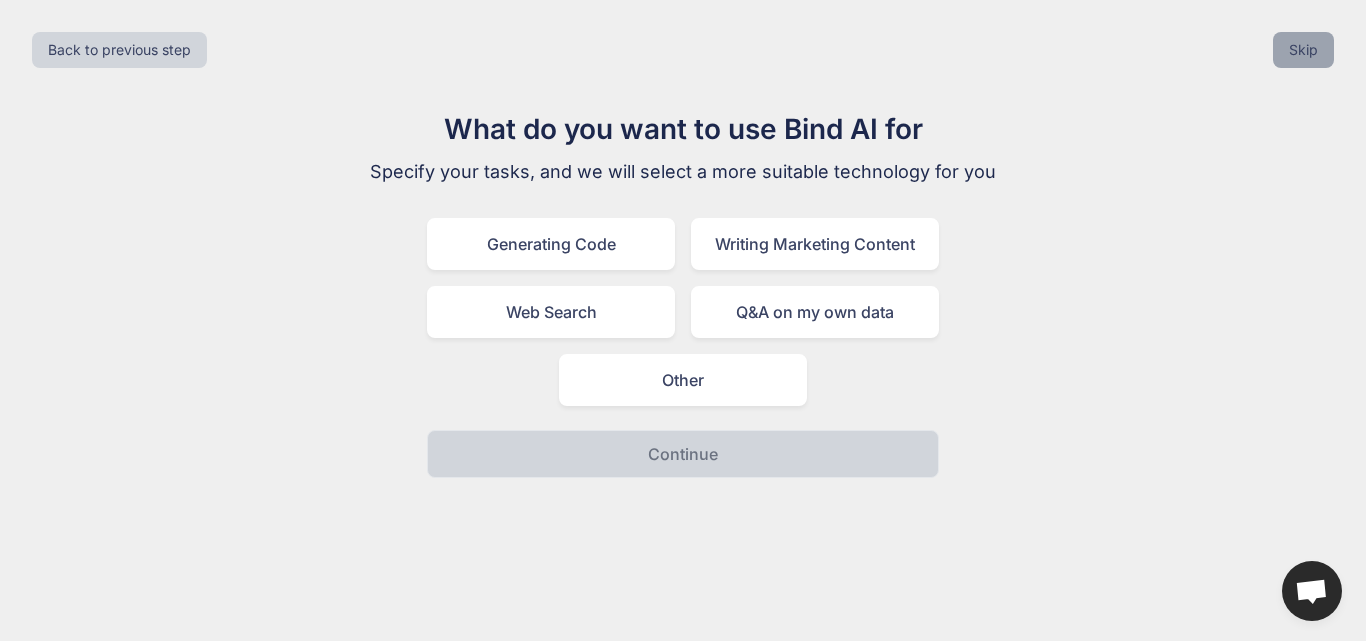 click on "Skip" at bounding box center [1303, 50] 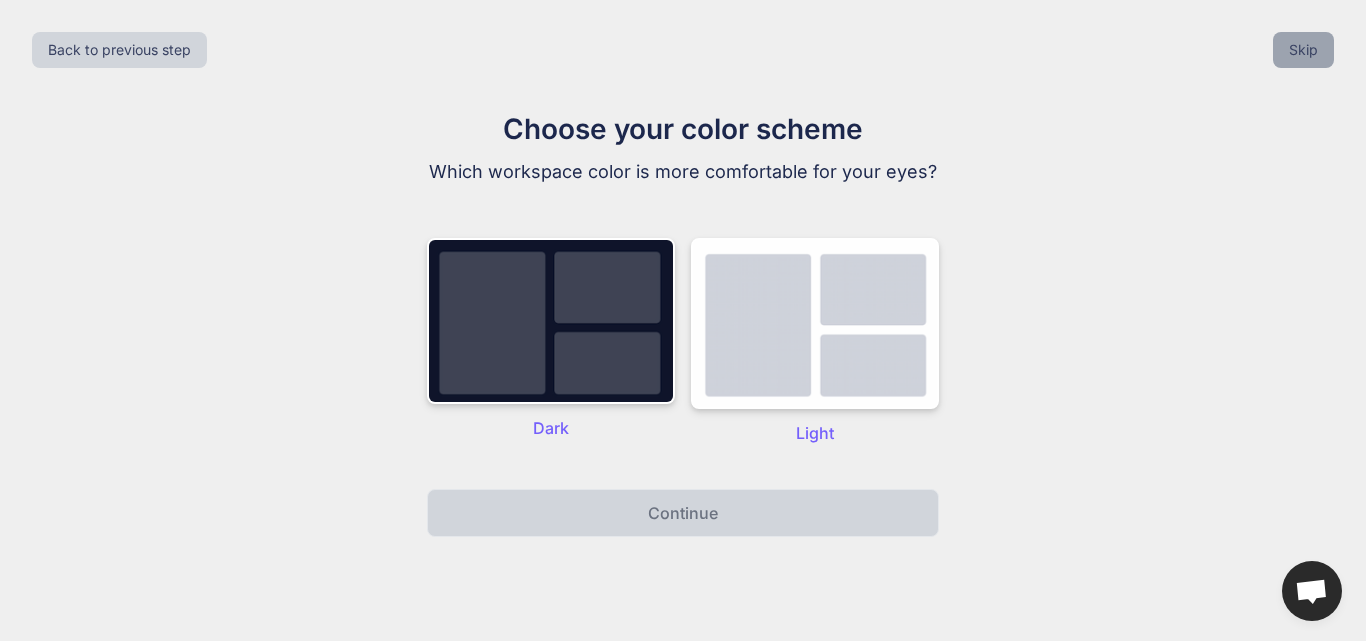 click on "Skip" at bounding box center (1303, 50) 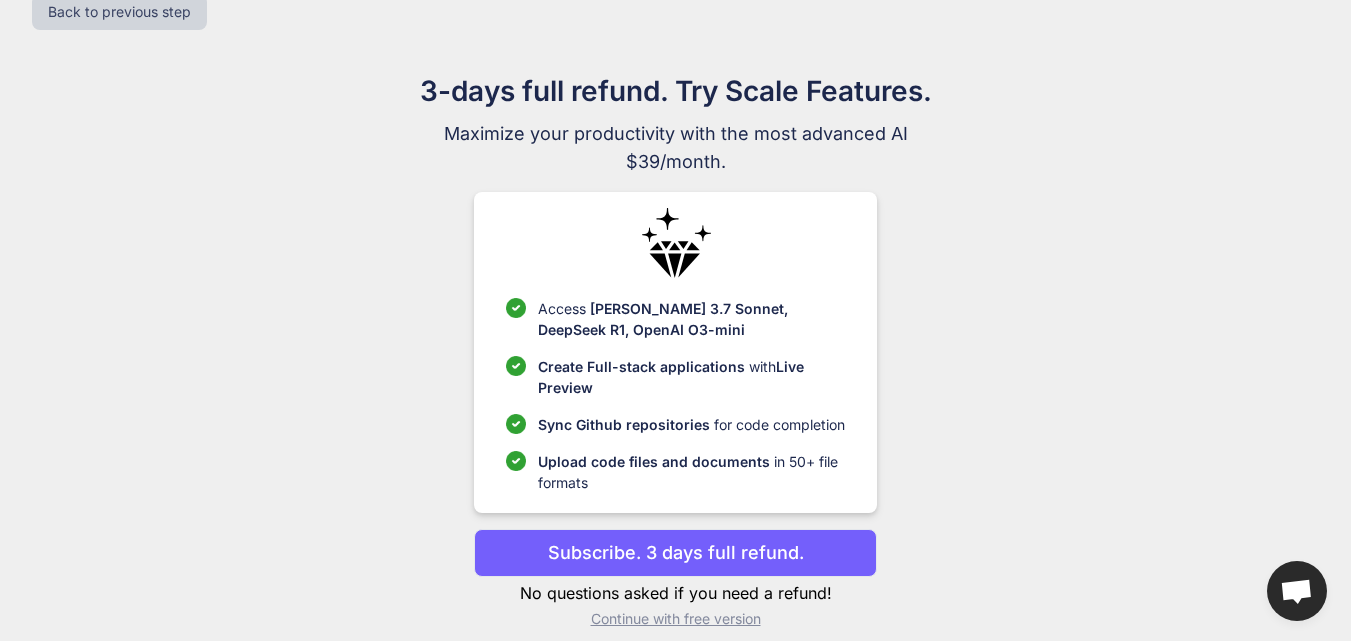 scroll, scrollTop: 58, scrollLeft: 0, axis: vertical 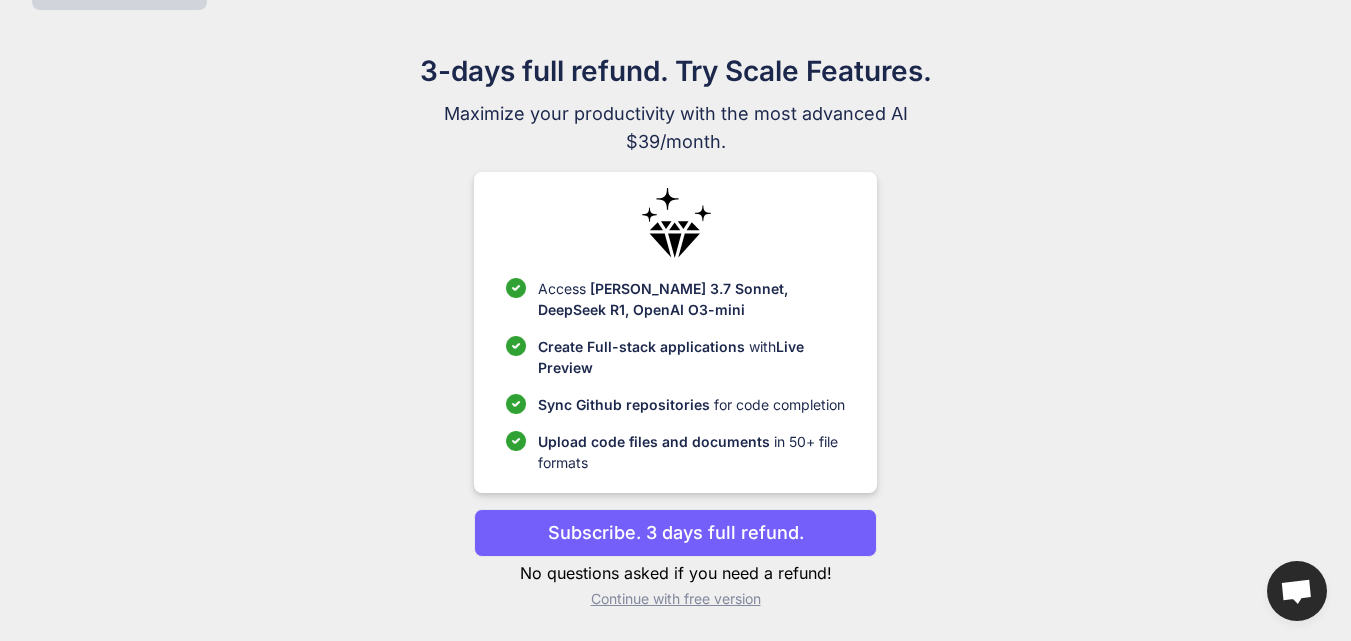 click on "Continue with free version" at bounding box center [675, 599] 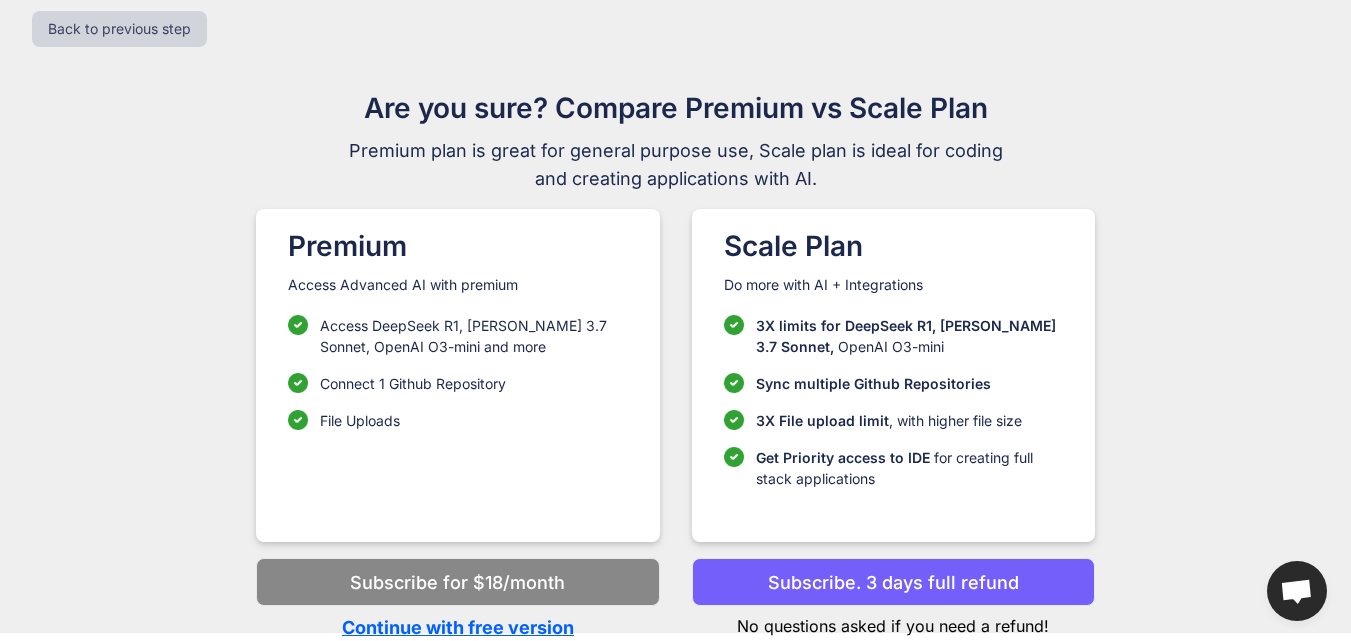 click on "Continue with free version" at bounding box center (457, 627) 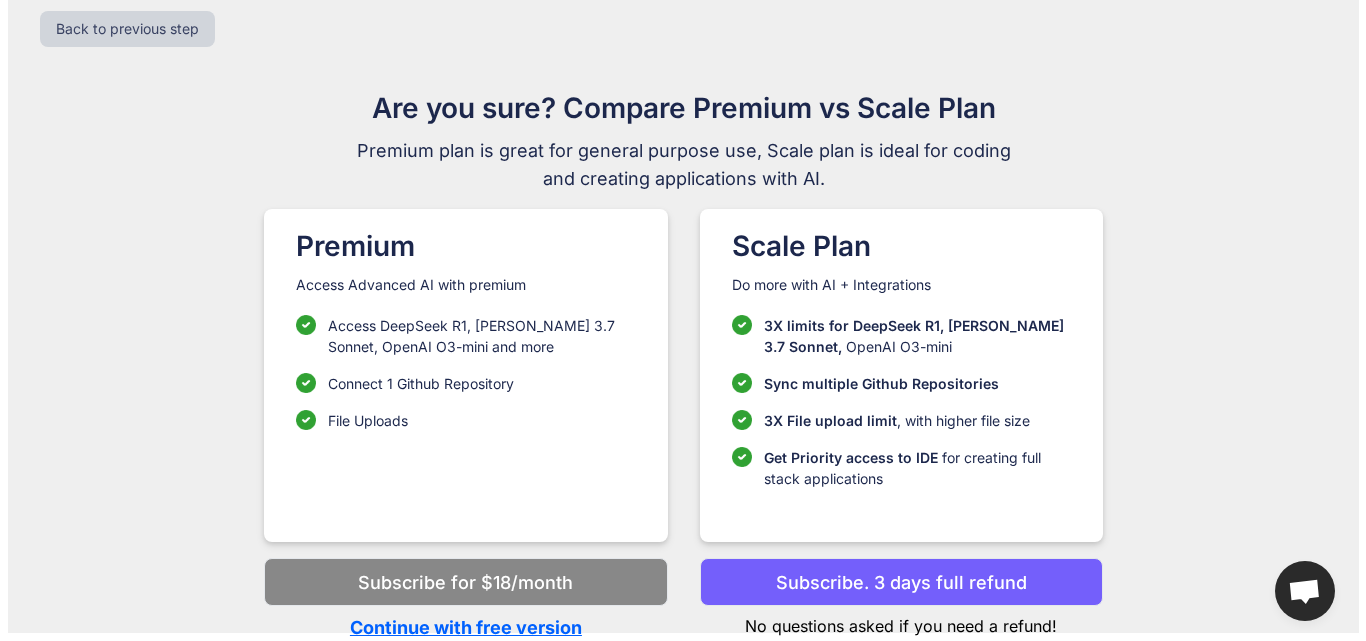 scroll, scrollTop: 0, scrollLeft: 0, axis: both 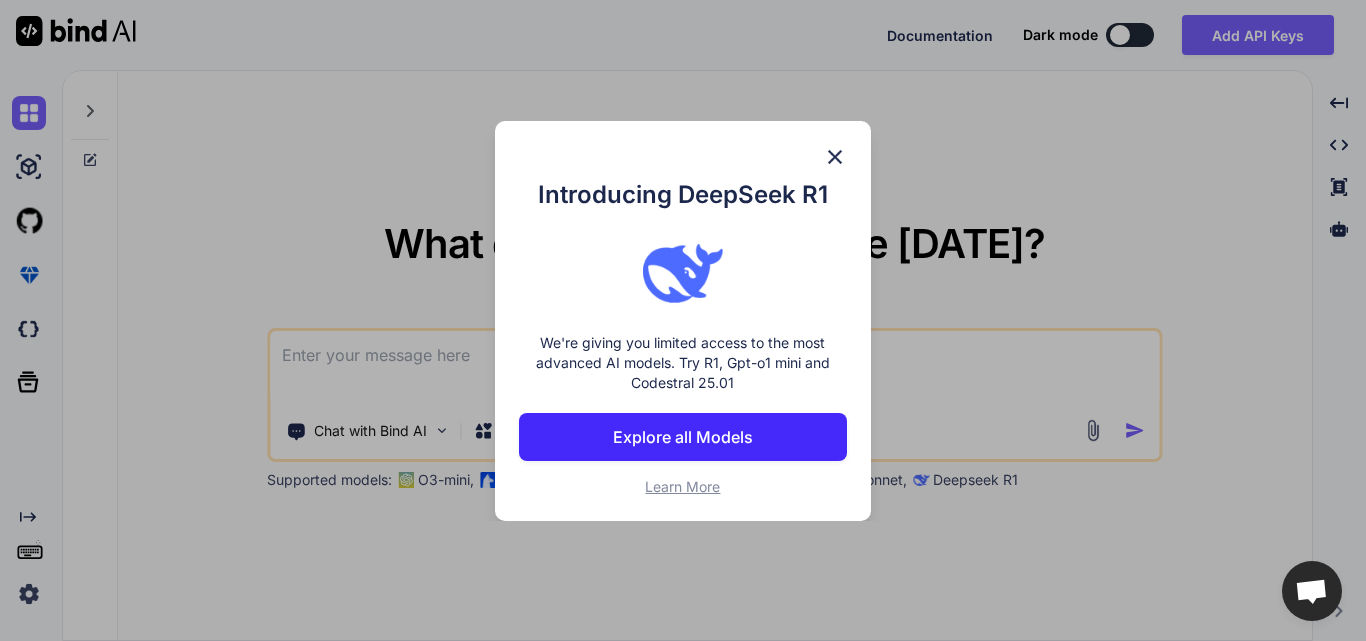 click on "Explore all Models" at bounding box center [683, 437] 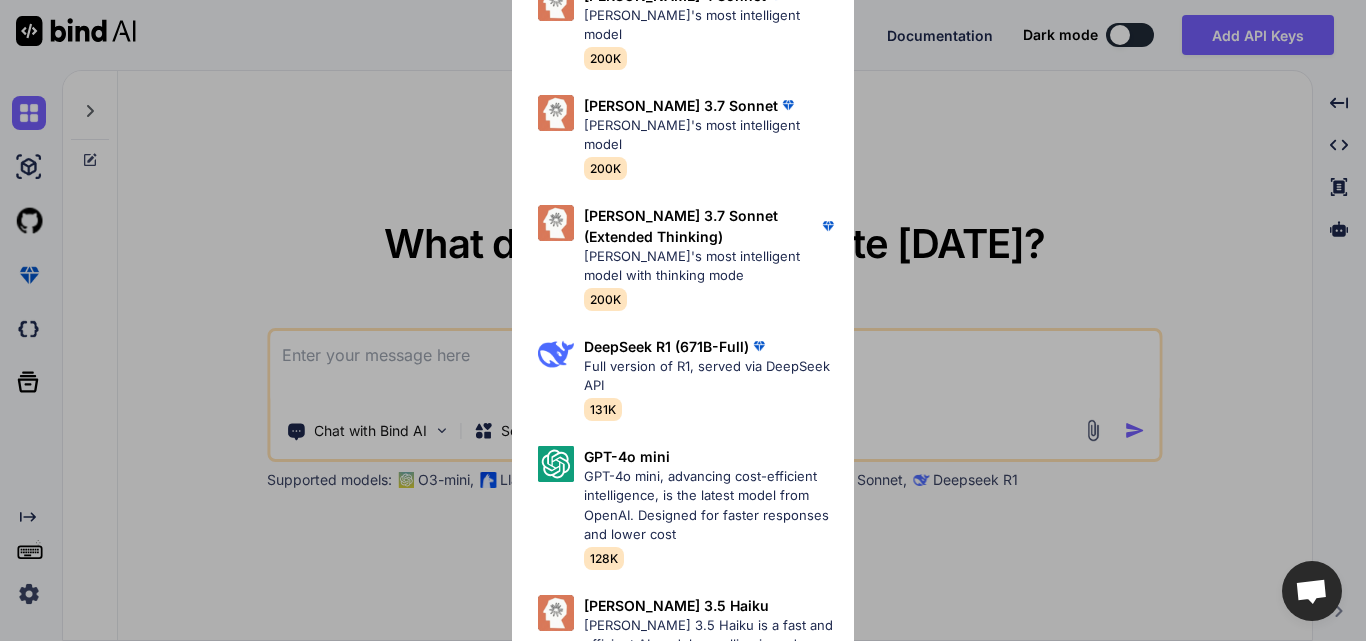 scroll, scrollTop: 1534, scrollLeft: 0, axis: vertical 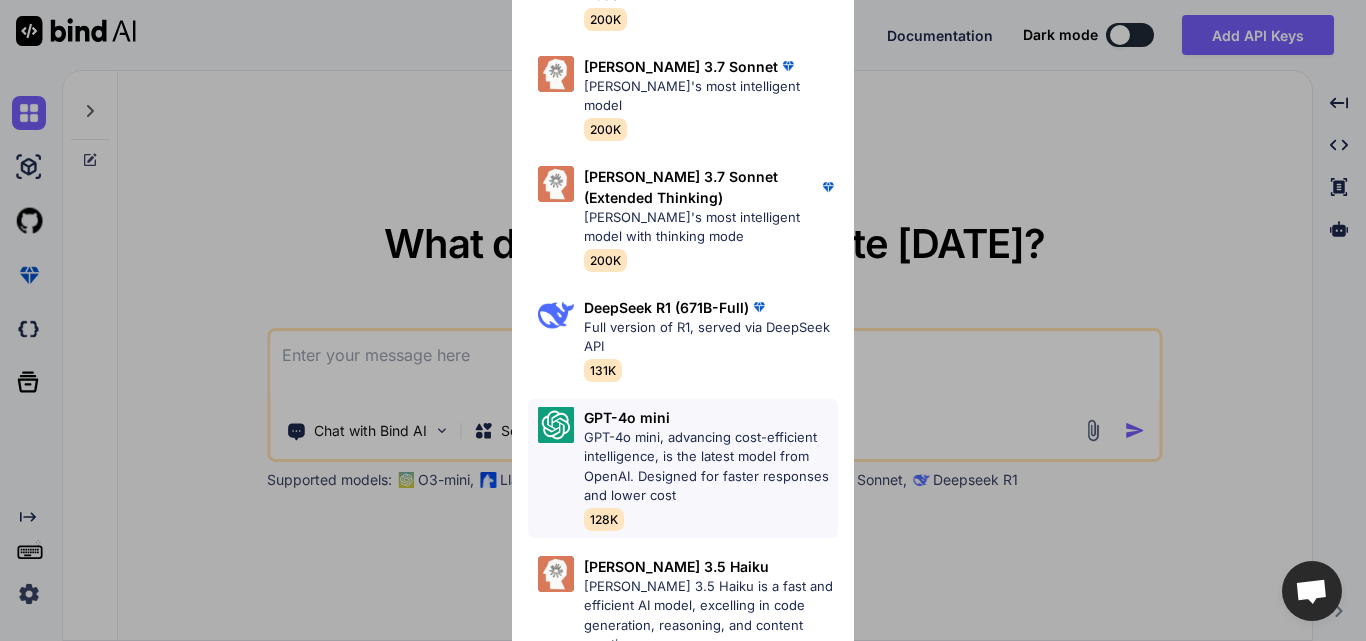 click on "GPT-4o mini, advancing cost-efficient intelligence, is the latest model from OpenAI. Designed for faster responses and lower cost" at bounding box center (711, 467) 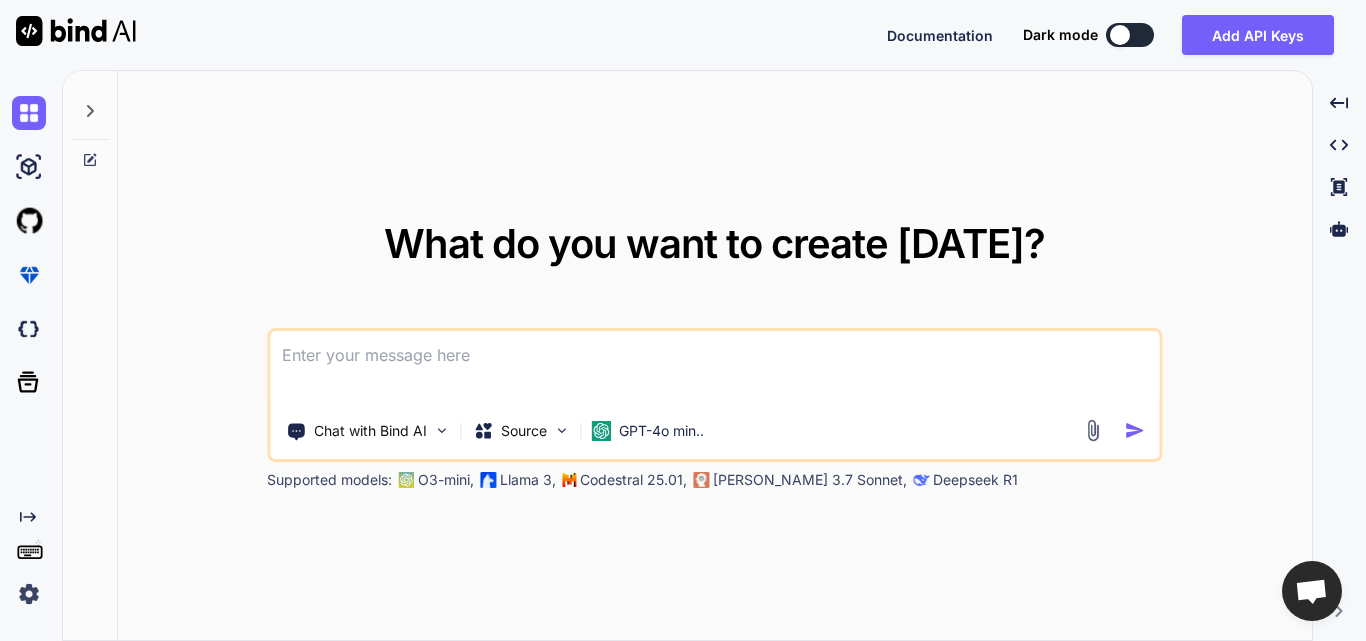 click at bounding box center (714, 368) 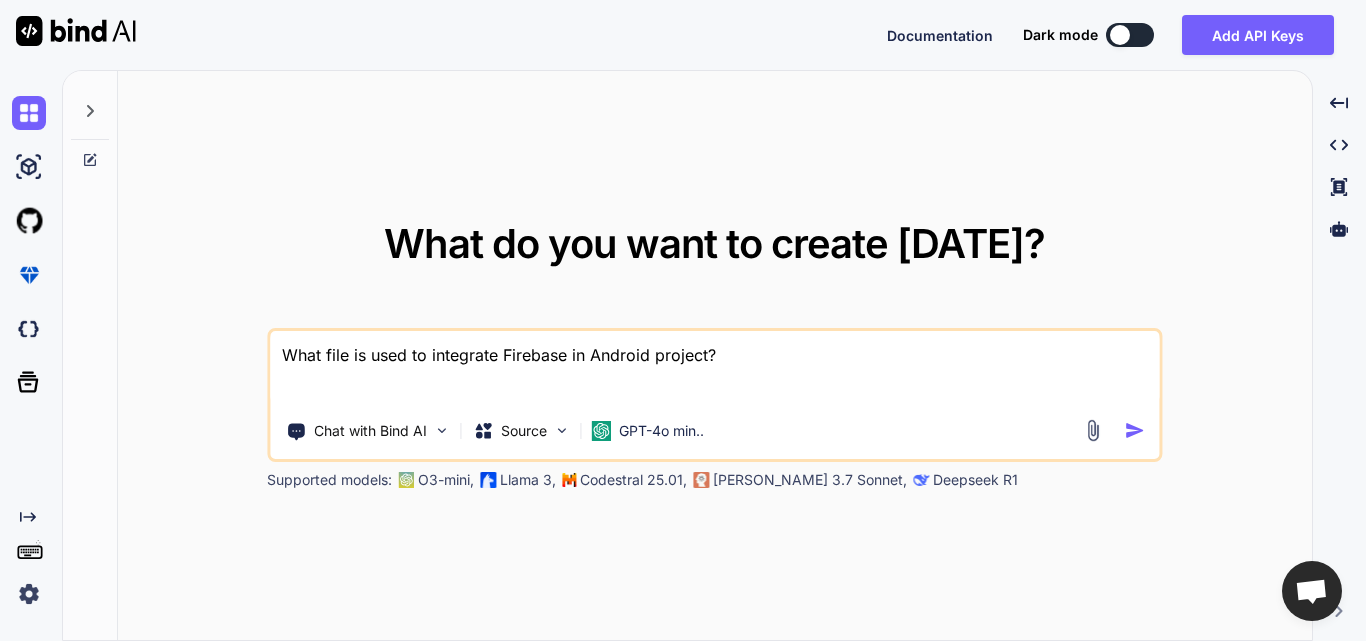 type on "What file is used to integrate Firebase in Android project?" 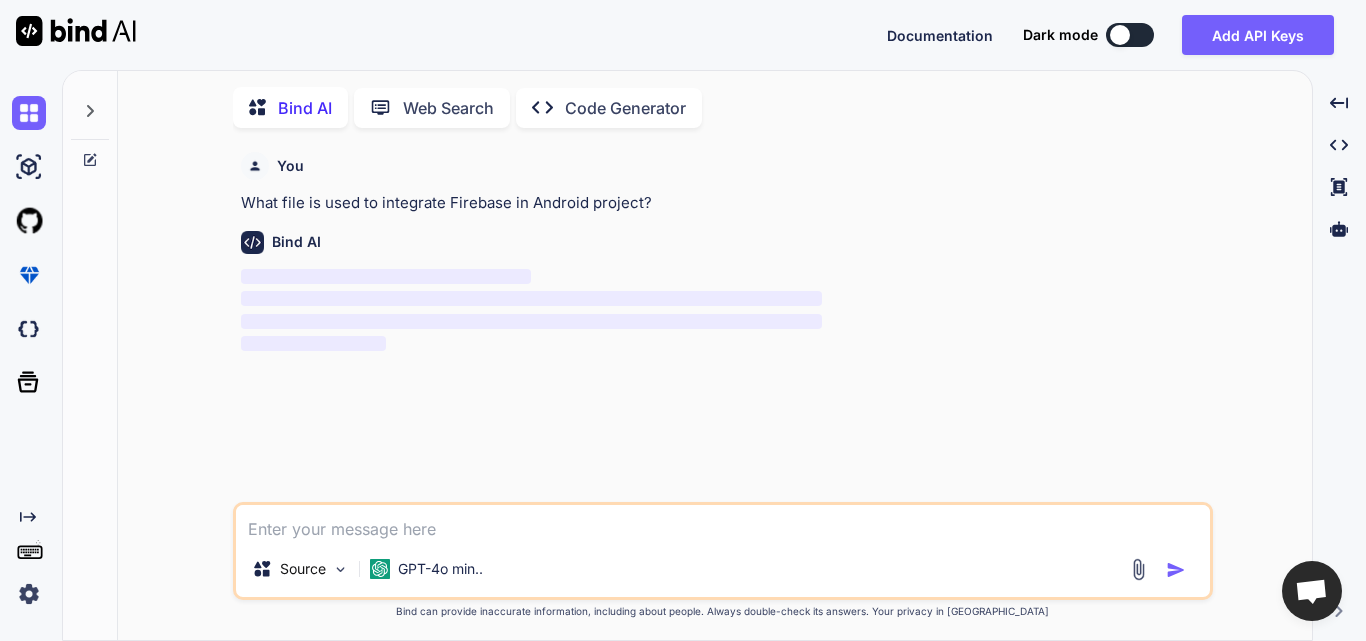 scroll, scrollTop: 8, scrollLeft: 0, axis: vertical 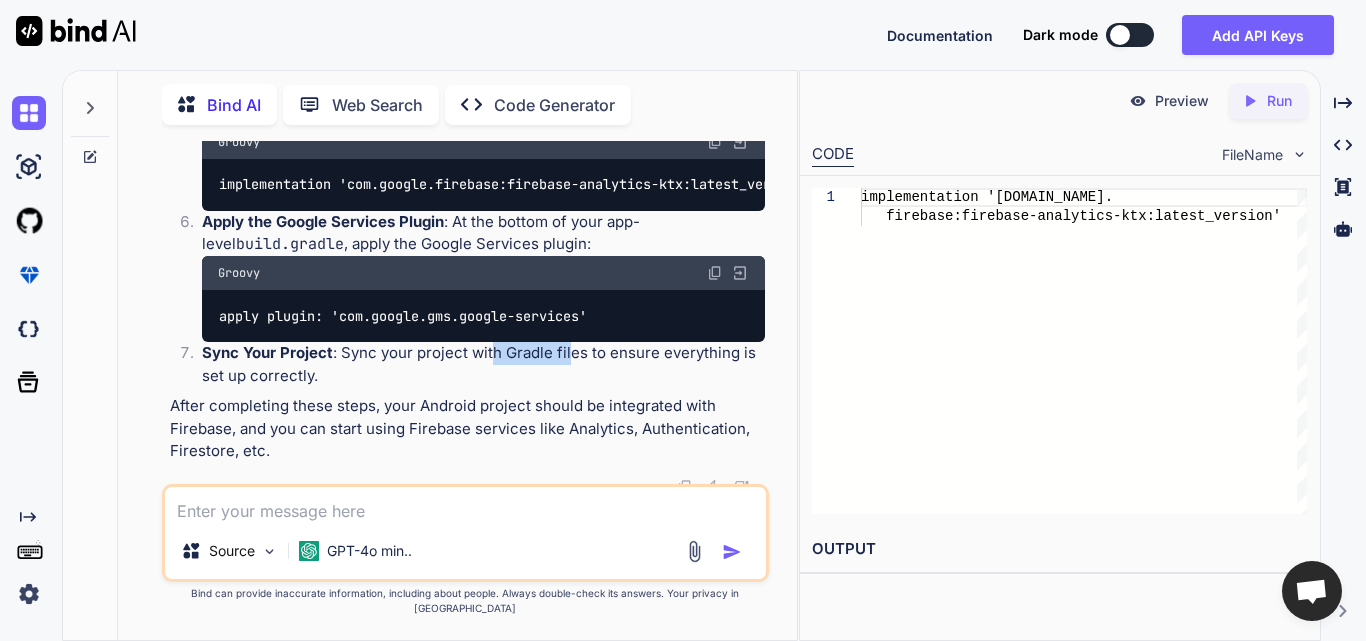 drag, startPoint x: 570, startPoint y: 359, endPoint x: 491, endPoint y: 350, distance: 79.51101 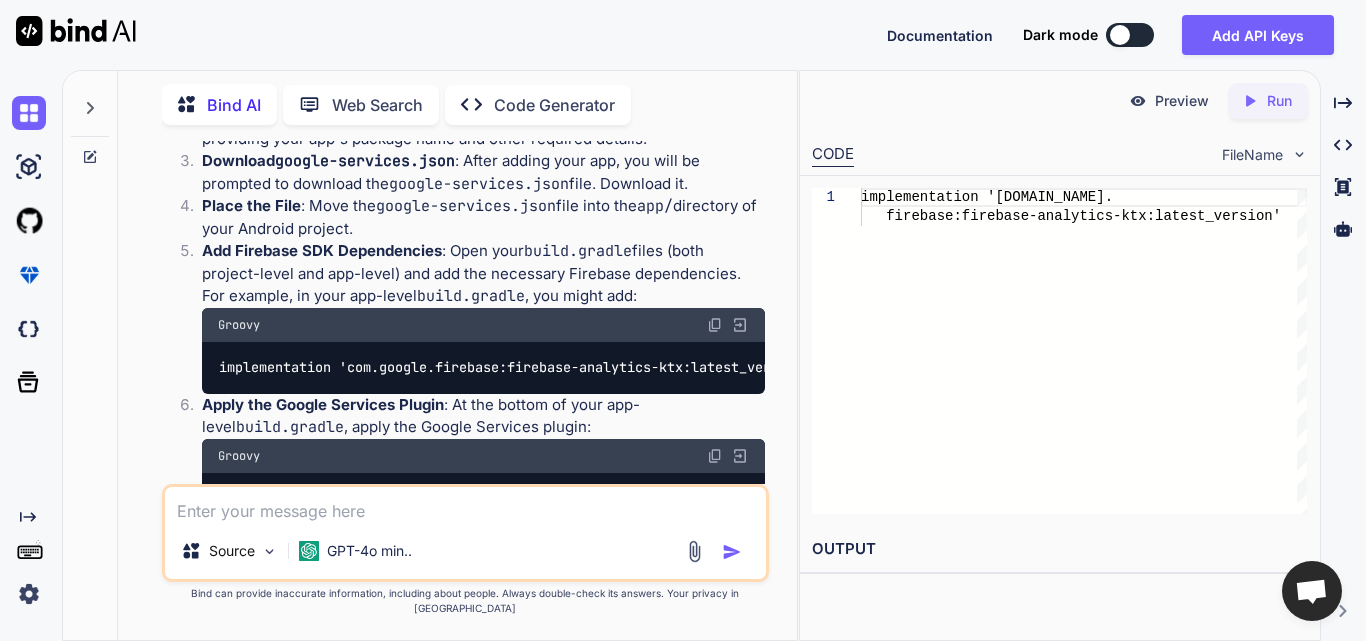 scroll, scrollTop: 310, scrollLeft: 0, axis: vertical 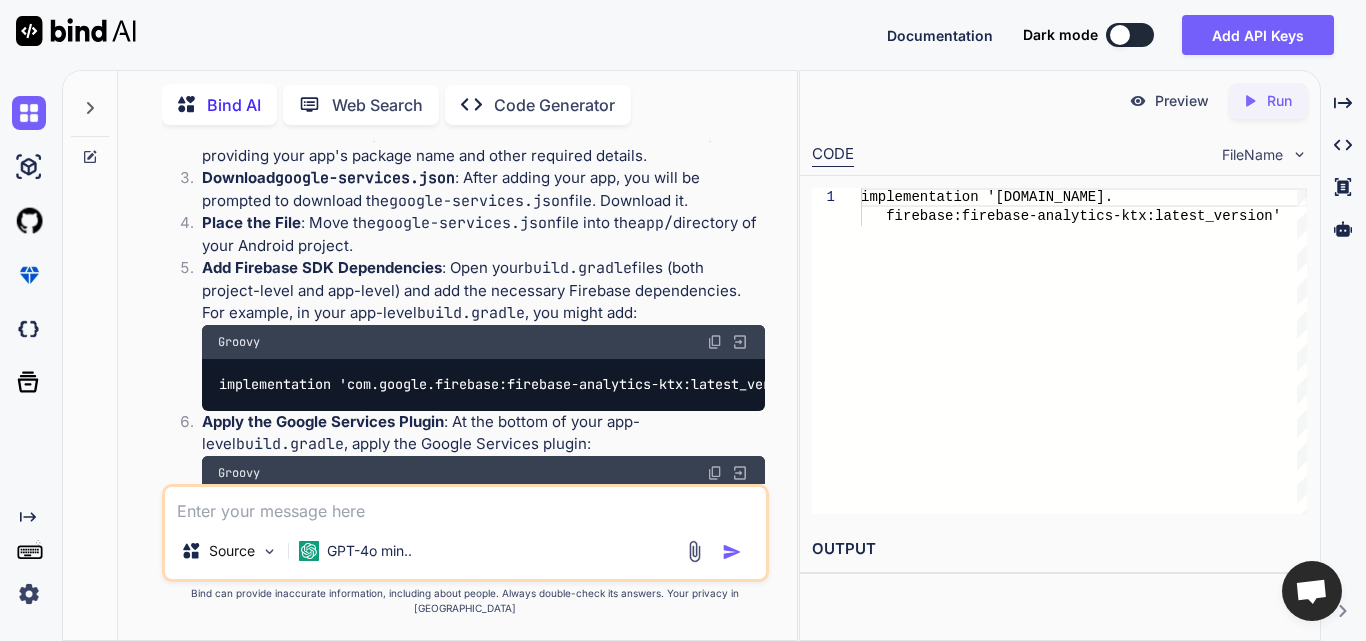 click at bounding box center (465, 505) 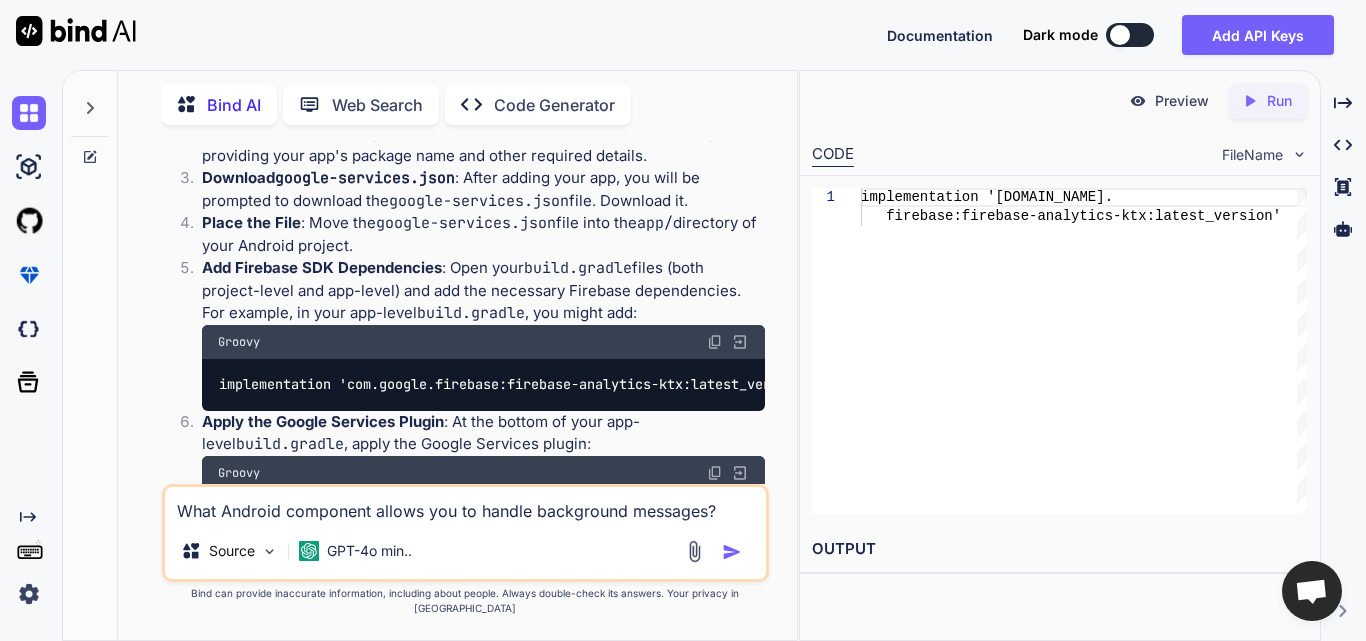 type on "What Android component allows you to handle background messages?" 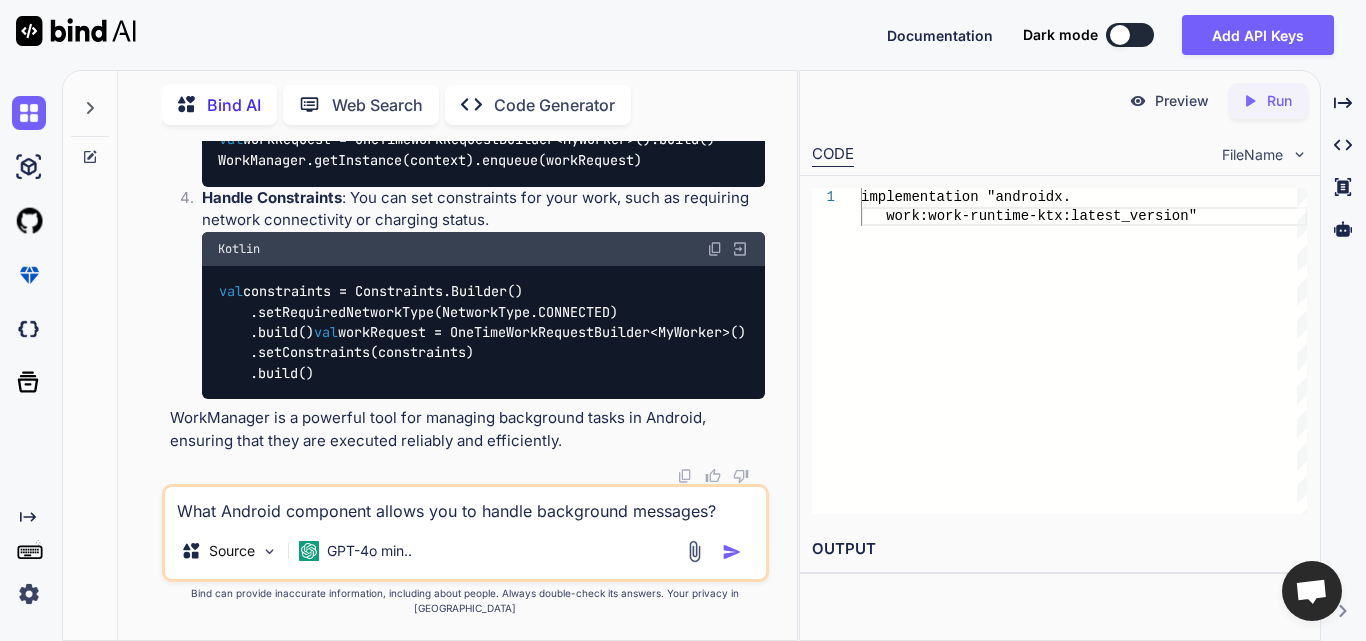 scroll, scrollTop: 1668, scrollLeft: 0, axis: vertical 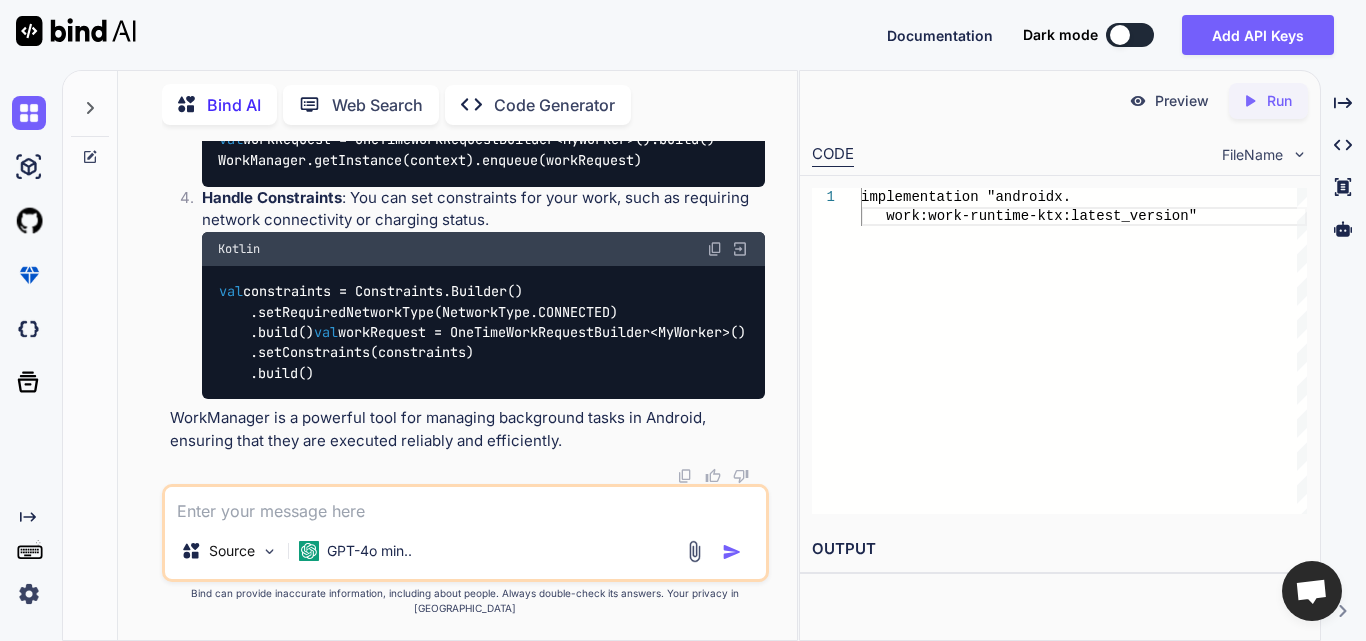 paste on "In MAUI Android, push permission must be declared in:" 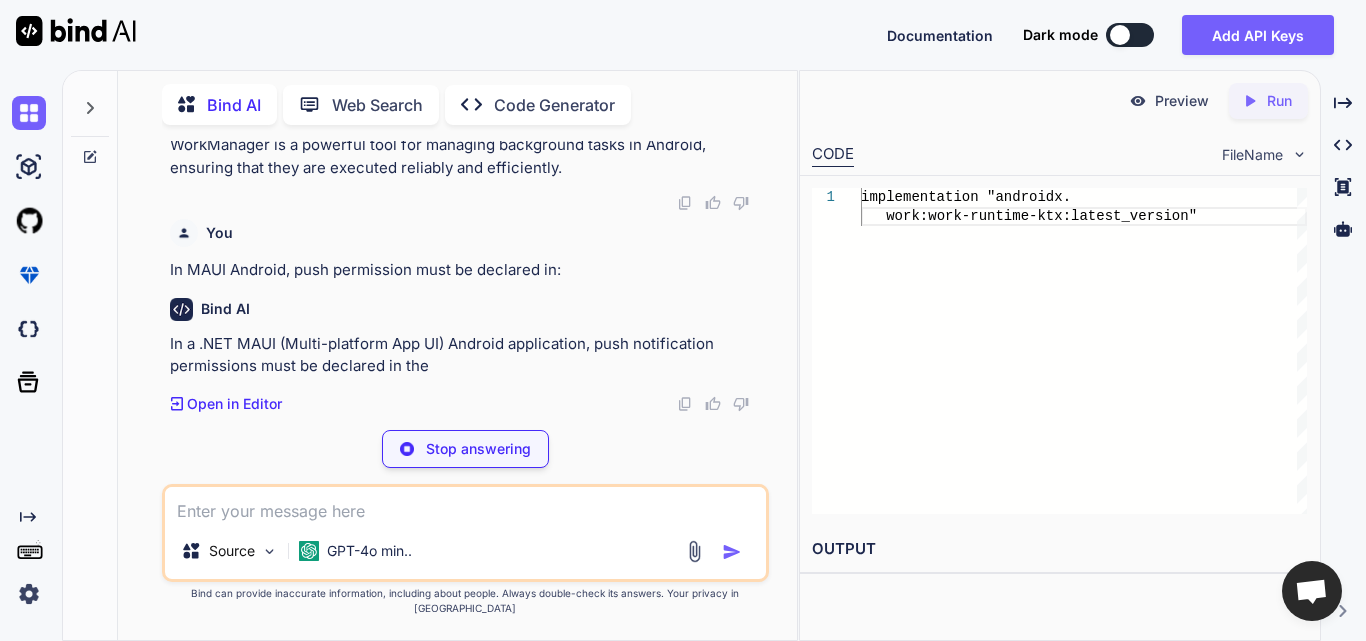 scroll, scrollTop: 1941, scrollLeft: 0, axis: vertical 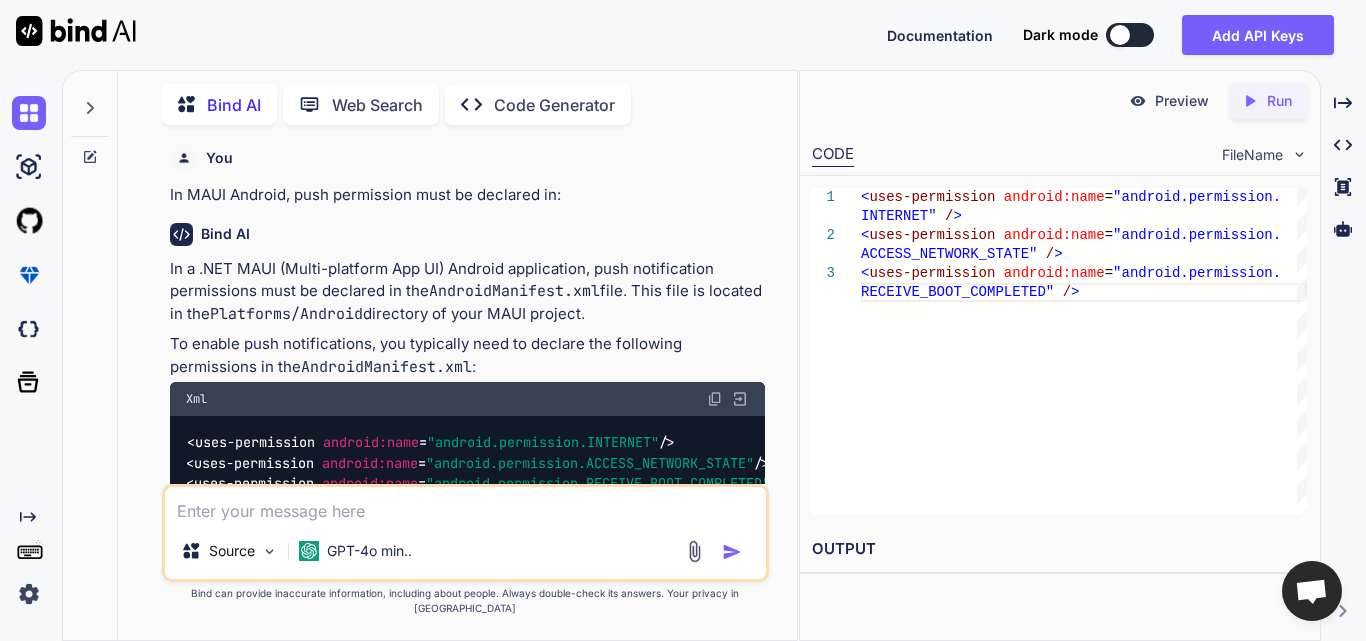 click at bounding box center [465, 505] 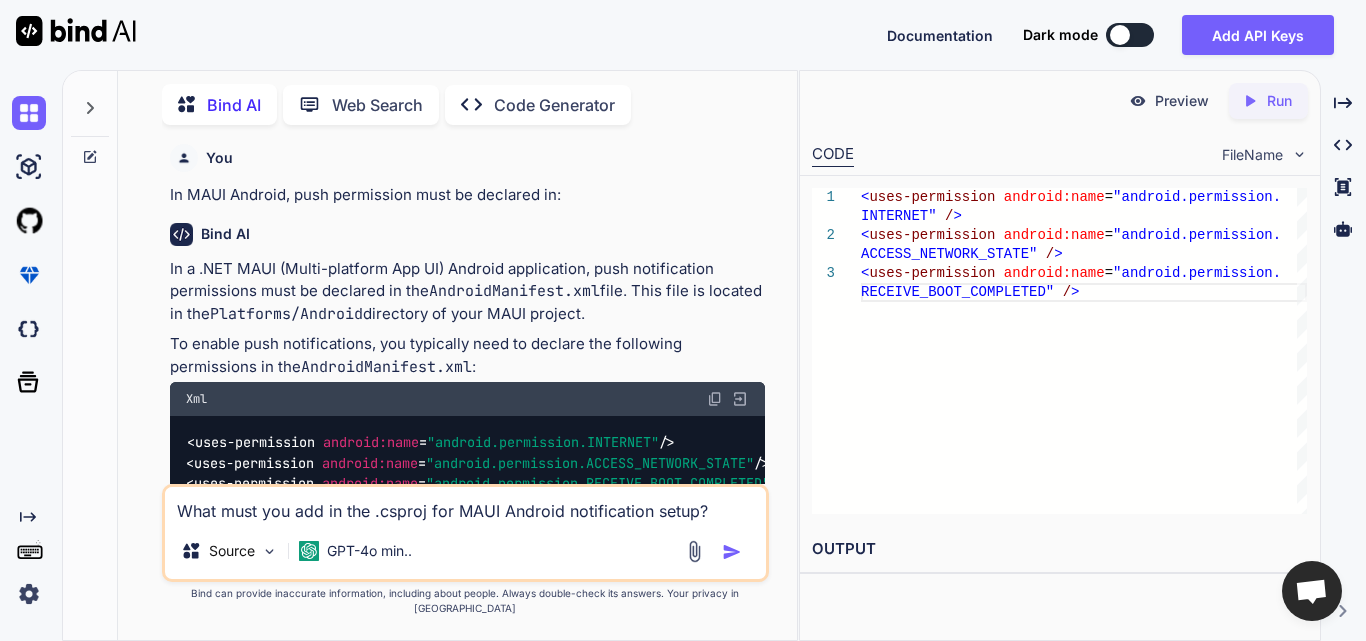 type on "What must you add in the .csproj for MAUI Android notification setup?" 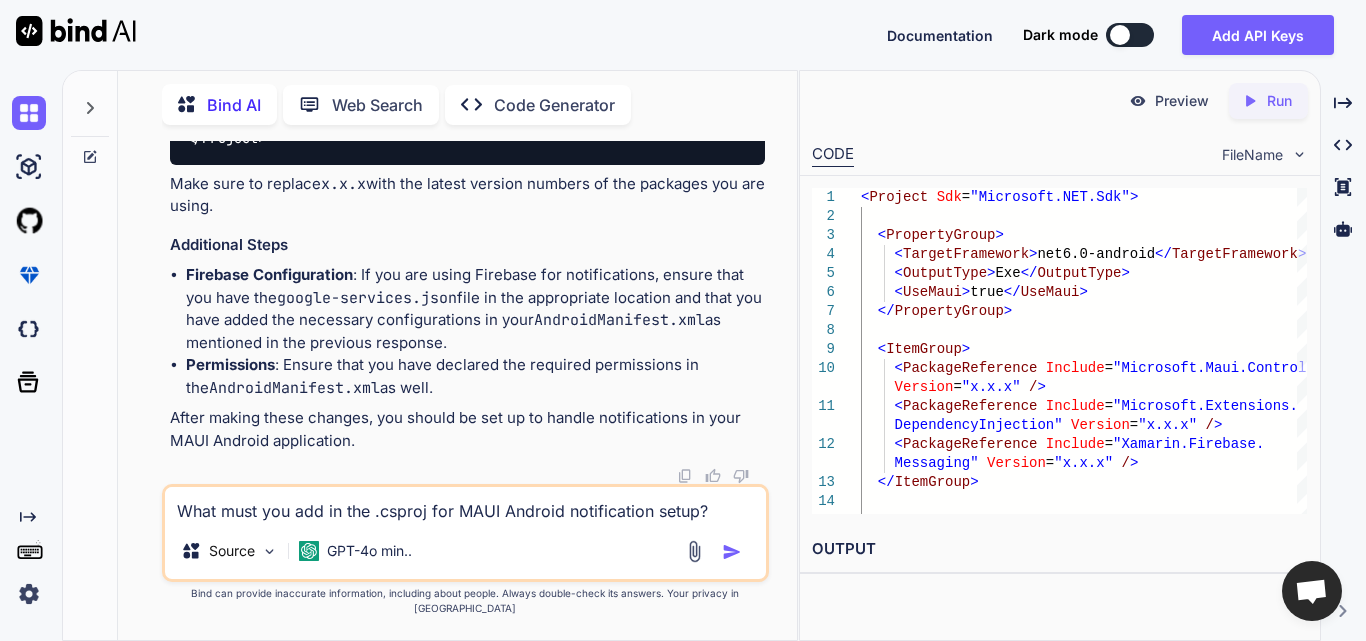 scroll, scrollTop: 3639, scrollLeft: 0, axis: vertical 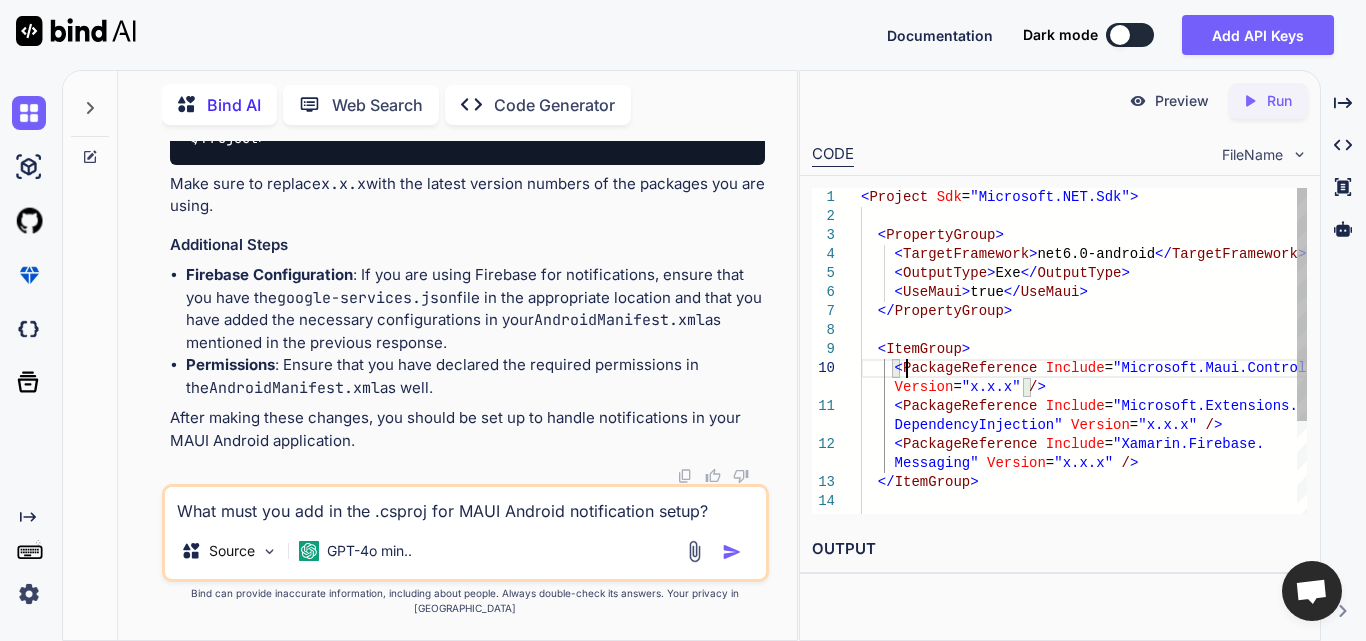 click on "< Project   Sdk = "Microsoft.NET.Sdk">    < PropertyGroup >      < TargetFramework > net6.0-android </ TargetFramework >      < OutputType > Exe </ OutputType >      < UseMaui > true </ UseMaui >    </ PropertyGroup >    < ItemGroup >      < PackageReference   Include = "Microsoft.Maui.Controls"        Version = "x.x.x"   / >      < PackageReference   Include = "Microsoft.Extensions.      DependencyInjection"   Version = "x.x.x"   / >      < PackageReference   Include = "Xamarin.Firebase.      Messaging"   Version = "x.x.x"   / >    </ ItemGroup >    < ItemGroup >" at bounding box center [1084, 416] 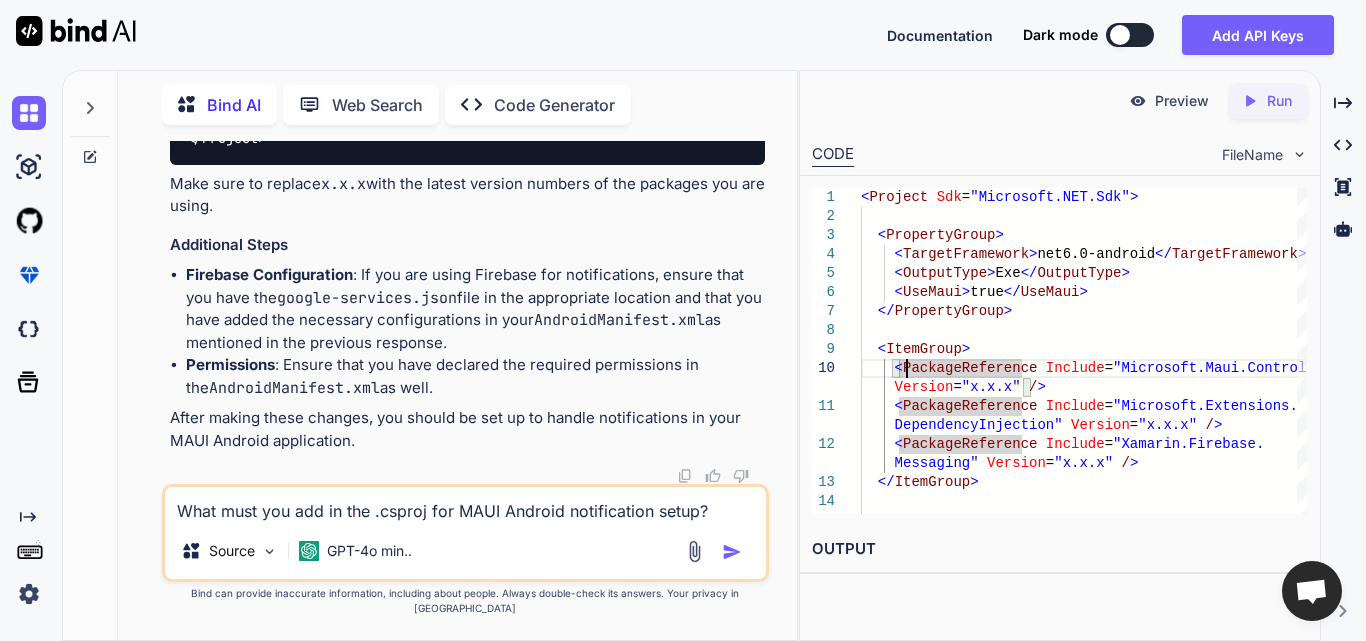 click on "AndroidManifest.xml" at bounding box center [619, 320] 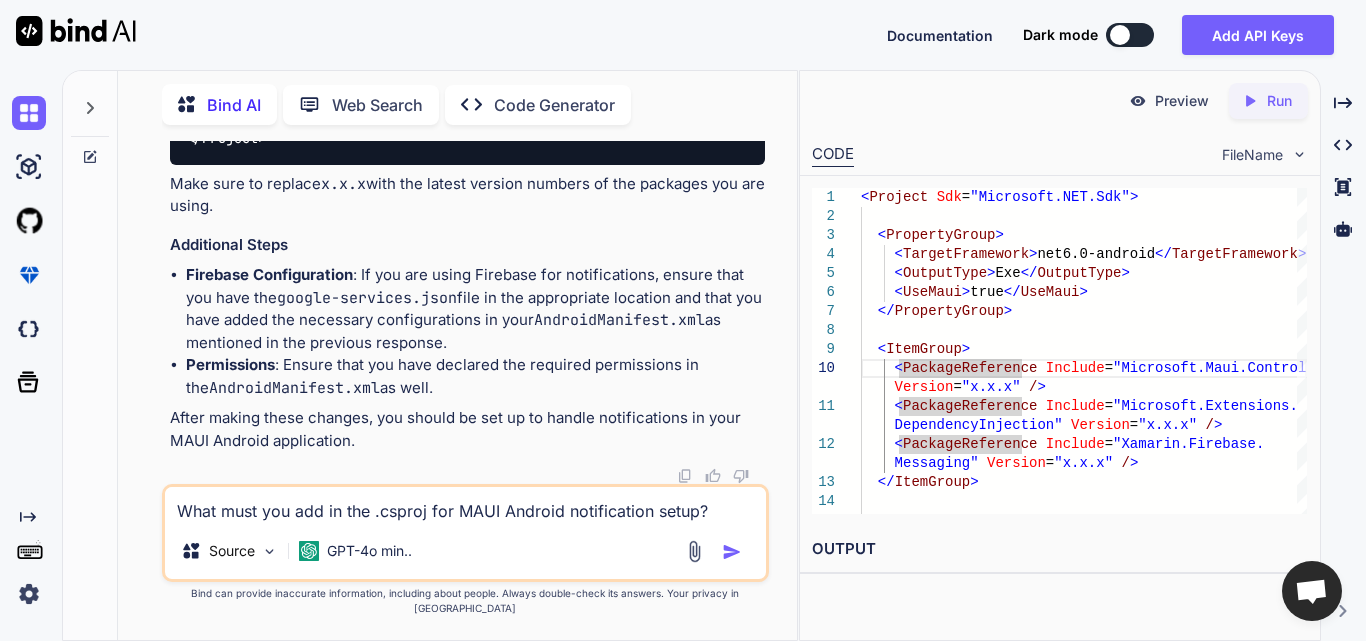 scroll, scrollTop: 3639, scrollLeft: 0, axis: vertical 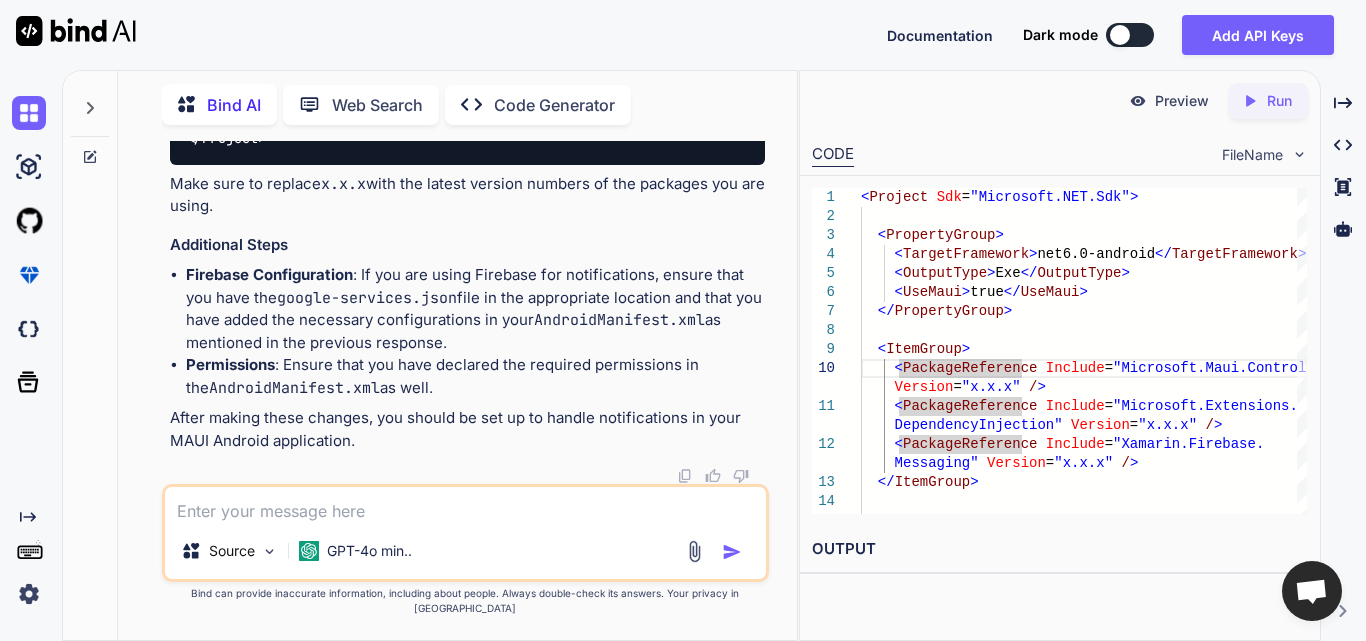 paste on "What is used to show rich content like image in push notification?" 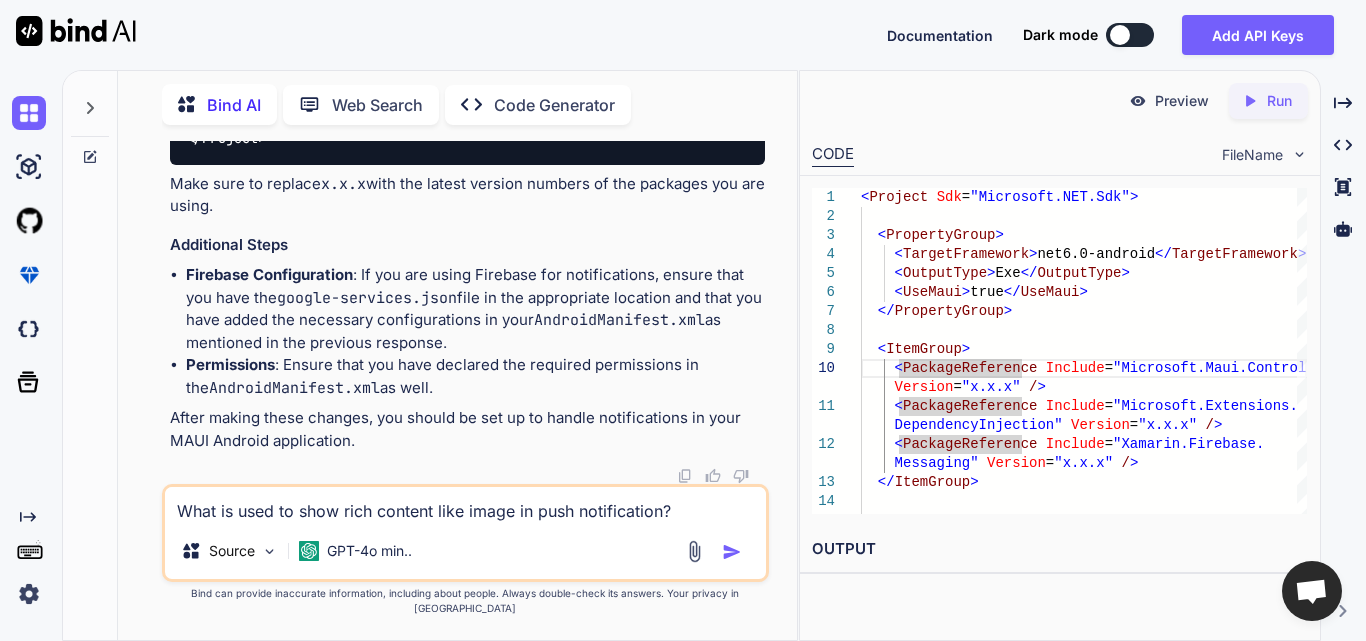 type on "What is used to show rich content like image in push notification?" 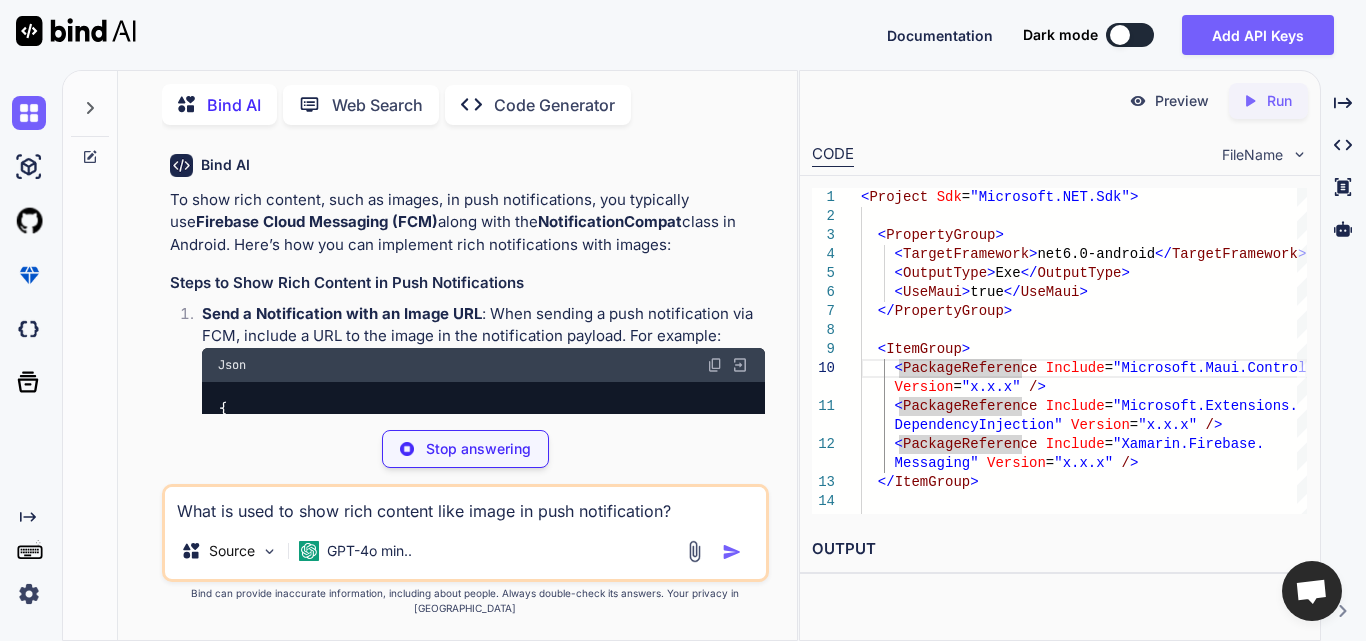 scroll, scrollTop: 3951, scrollLeft: 0, axis: vertical 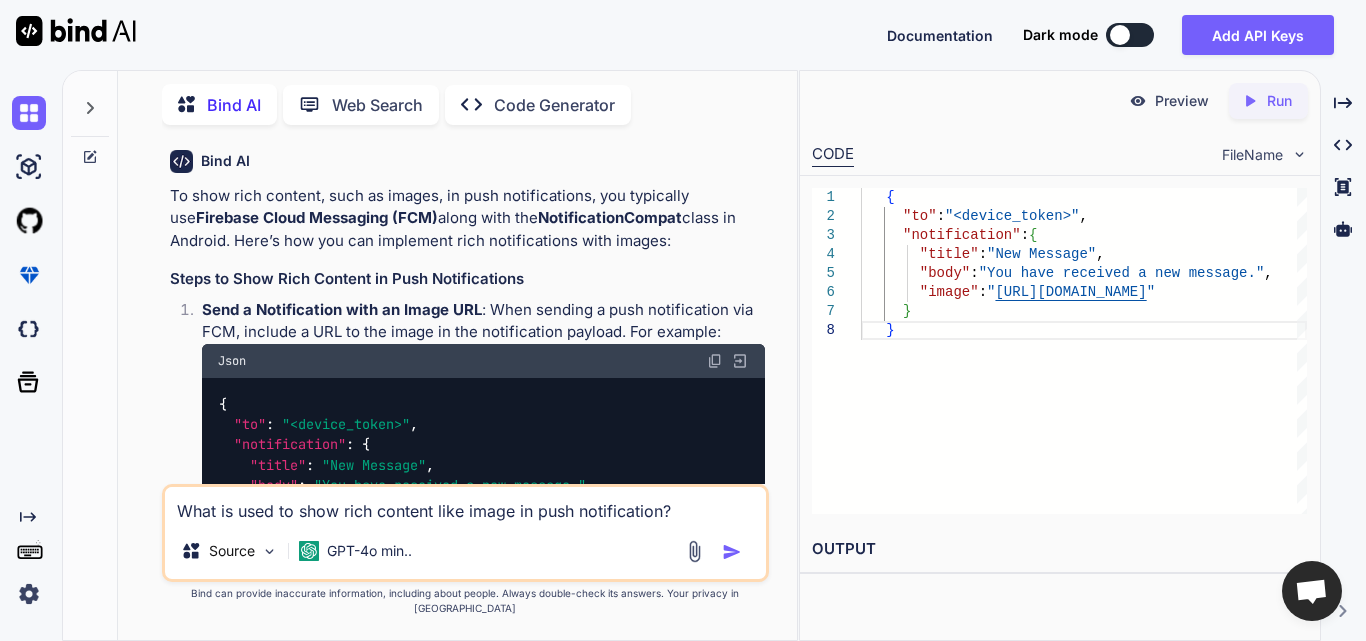 click on "What is used to show rich content like image in push notification?" at bounding box center [465, 505] 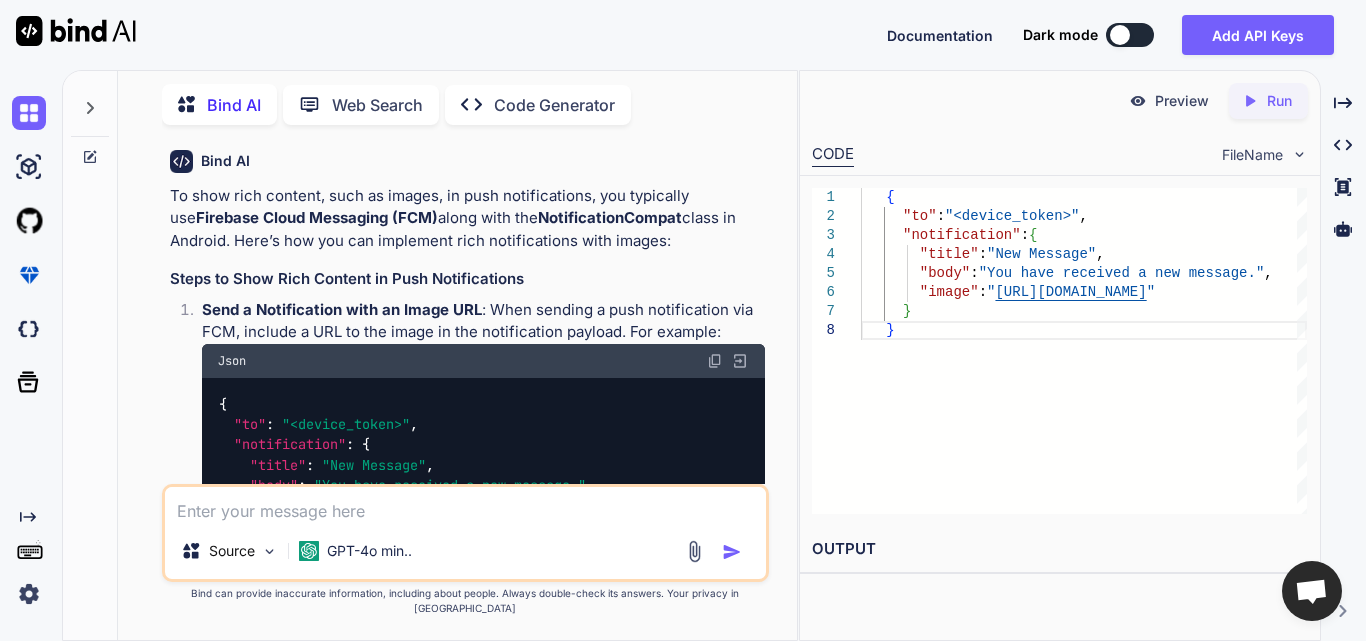 paste on "What is used to uniquely identify a device in FCM?" 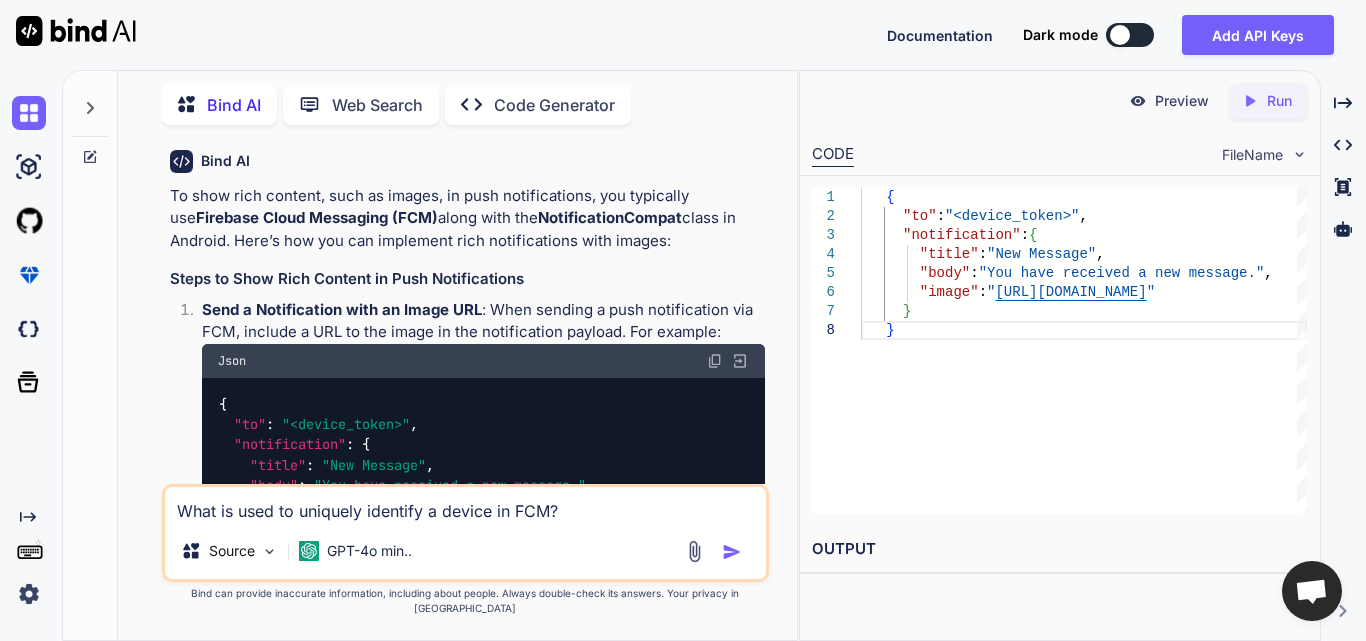 type on "What is used to uniquely identify a device in FCM?" 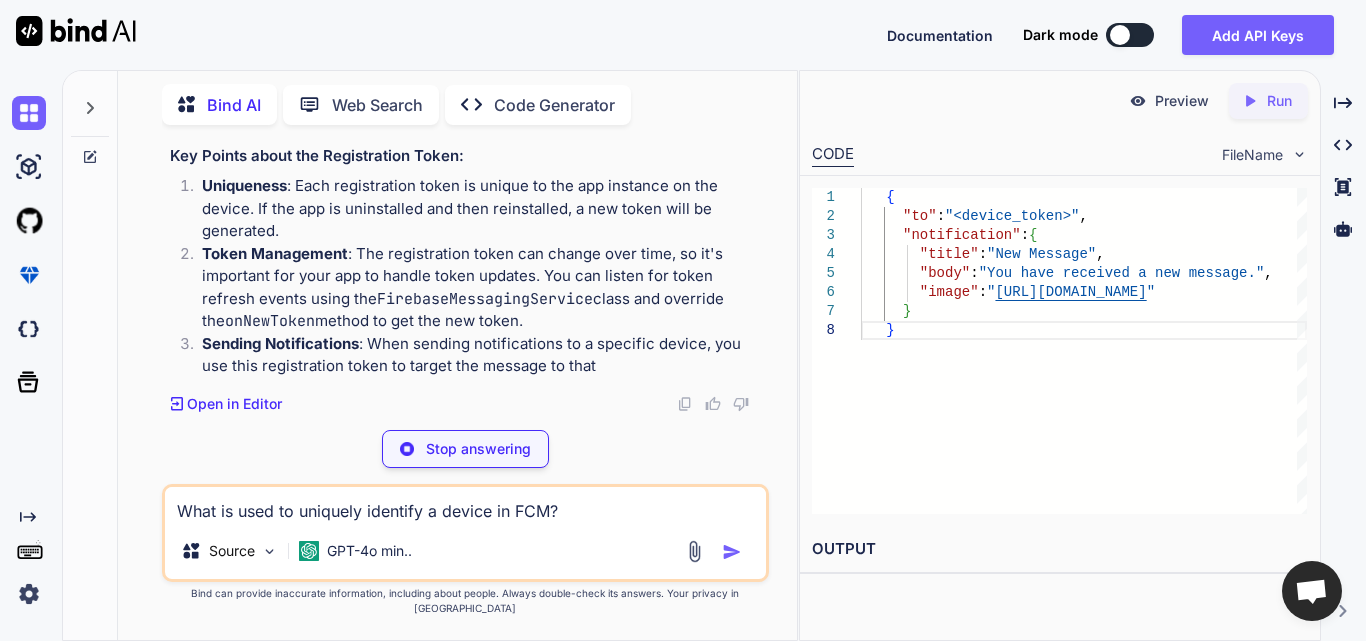 scroll, scrollTop: 5750, scrollLeft: 0, axis: vertical 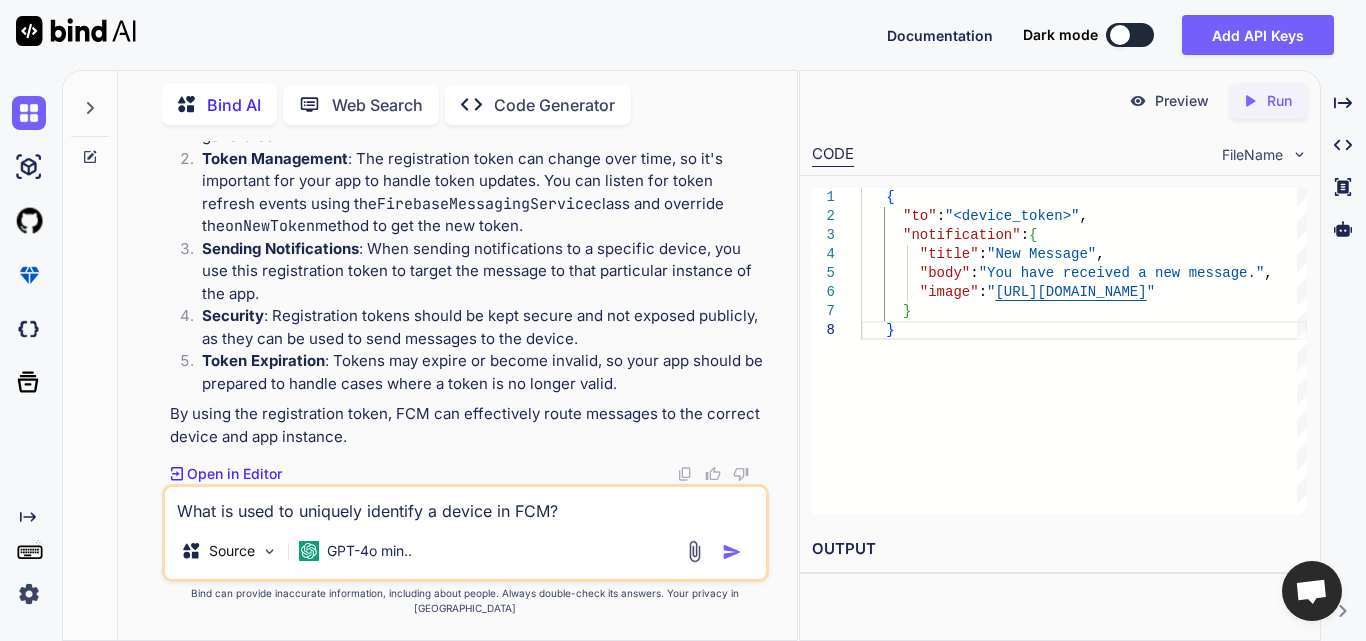 click on "What is used to uniquely identify a device in FCM?" at bounding box center [465, 505] 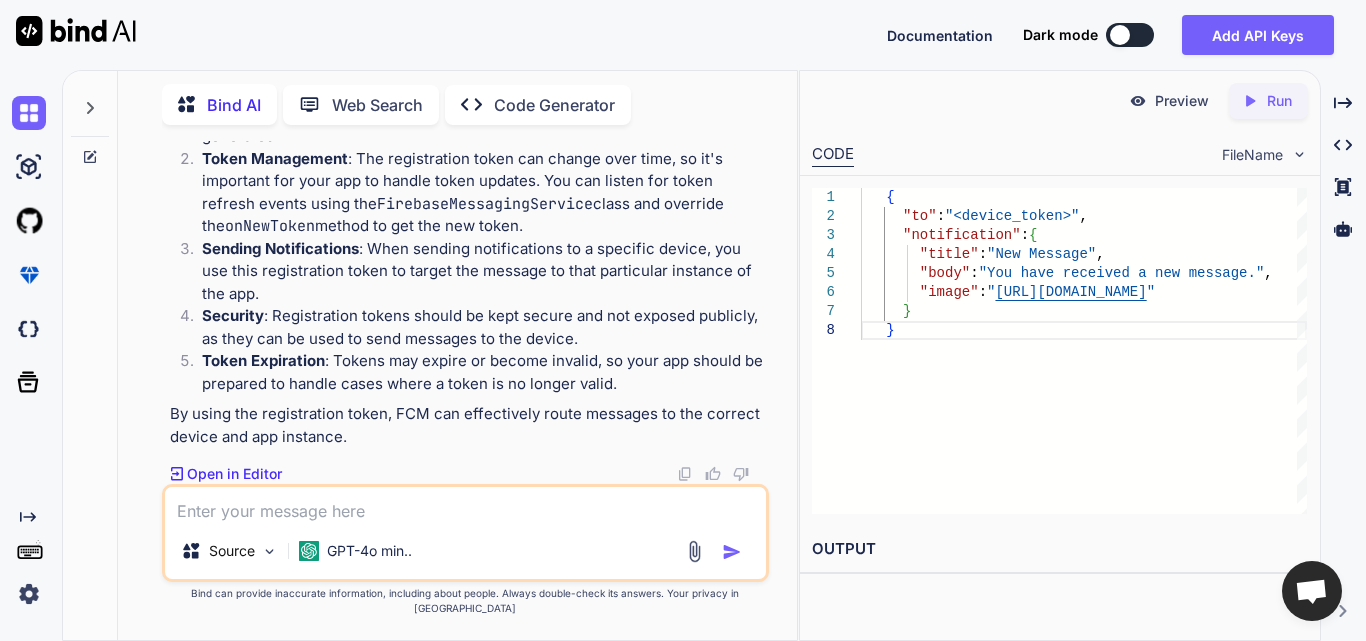 paste on "Which HTTP method is used to send push notifications via Firebase HTTP API?" 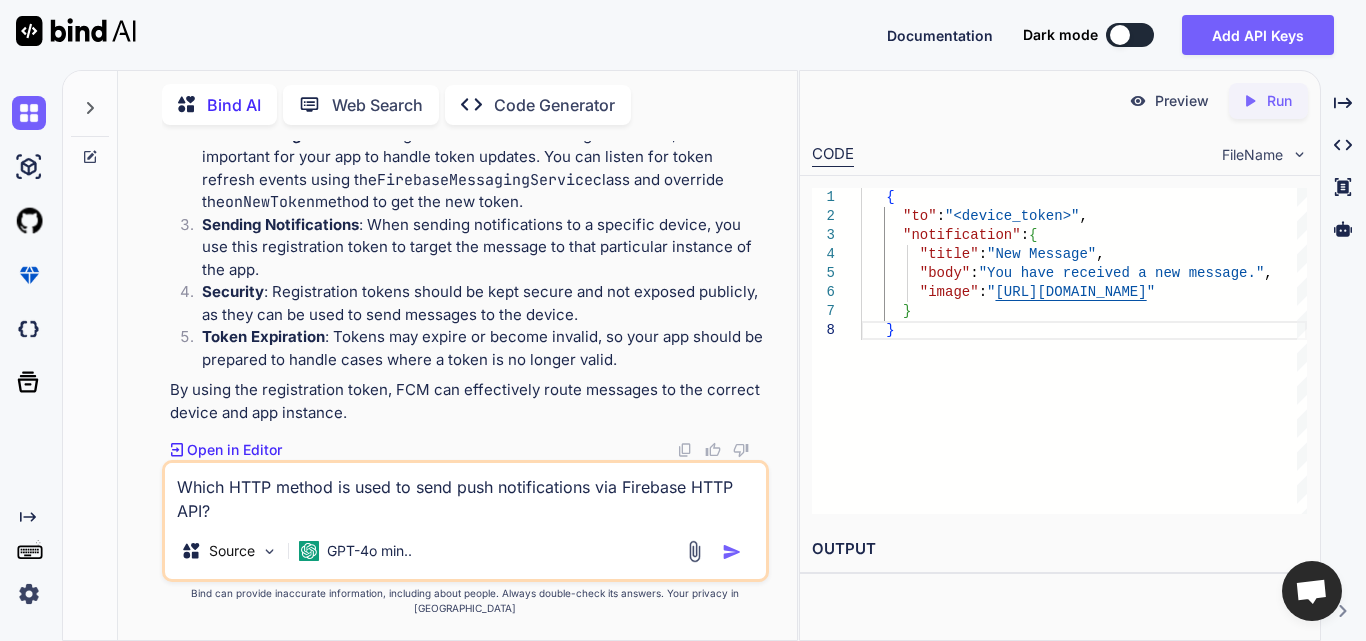 type on "Which HTTP method is used to send push notifications via Firebase HTTP API?" 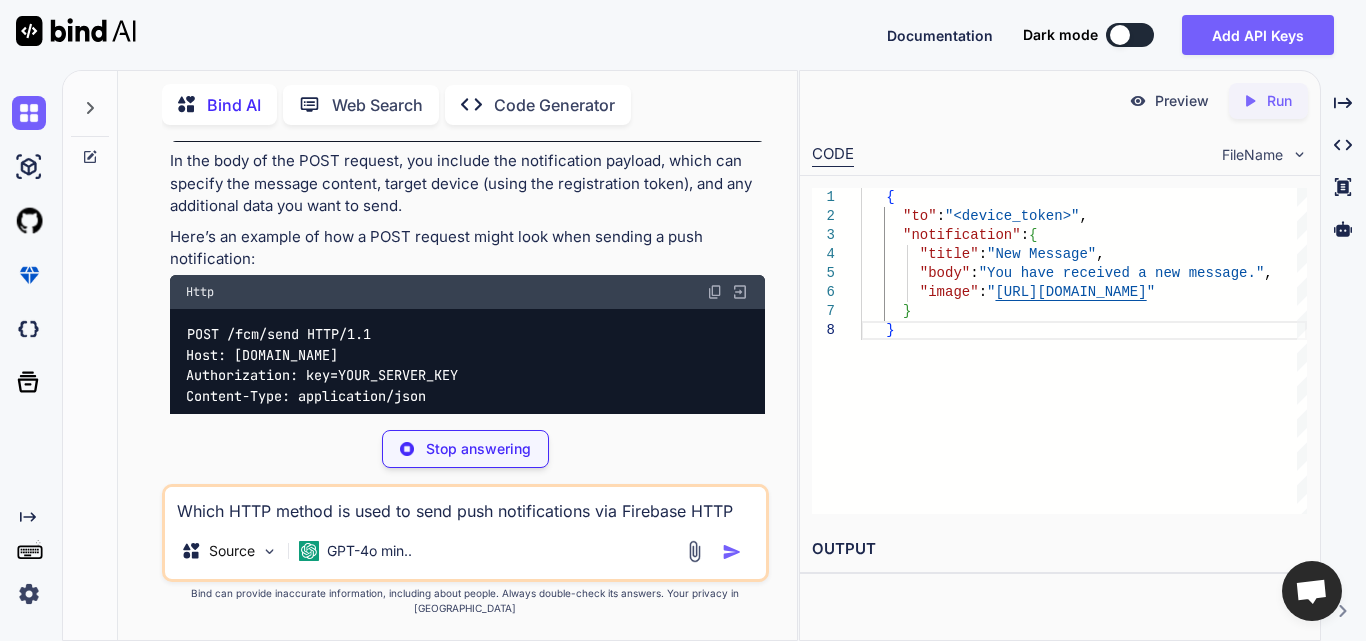 scroll, scrollTop: 6489, scrollLeft: 0, axis: vertical 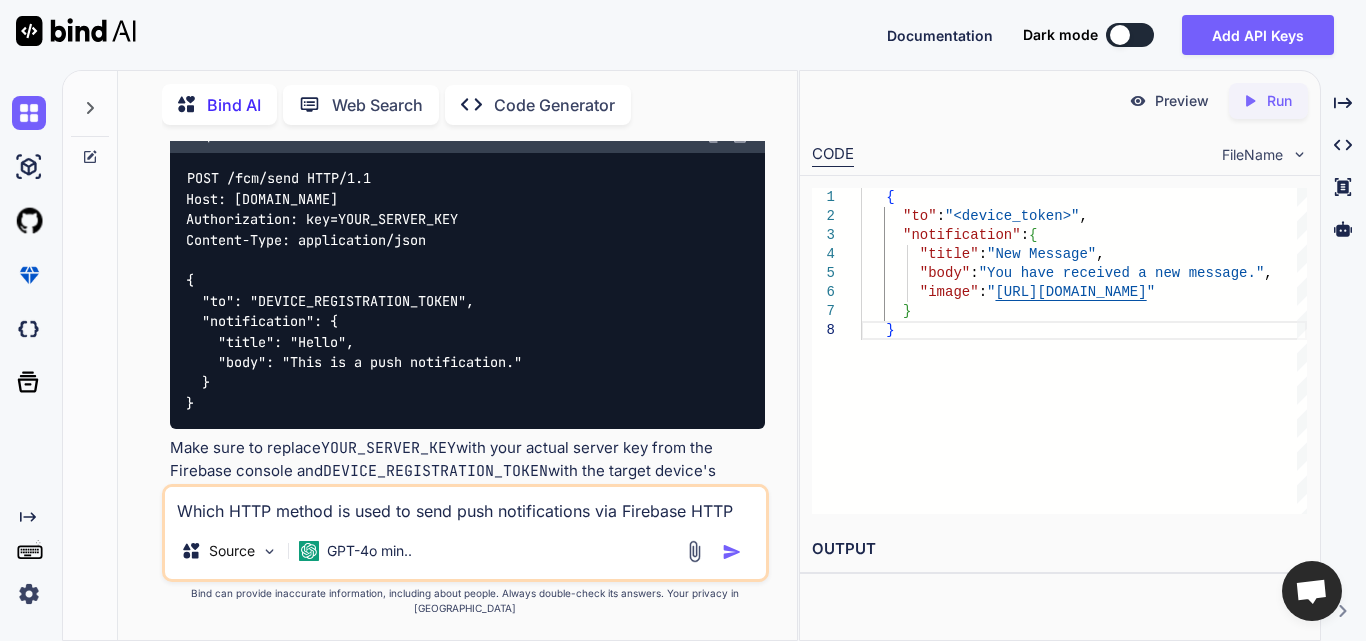 click on "Which HTTP method is used to send push notifications via Firebase HTTP API?" at bounding box center (465, 505) 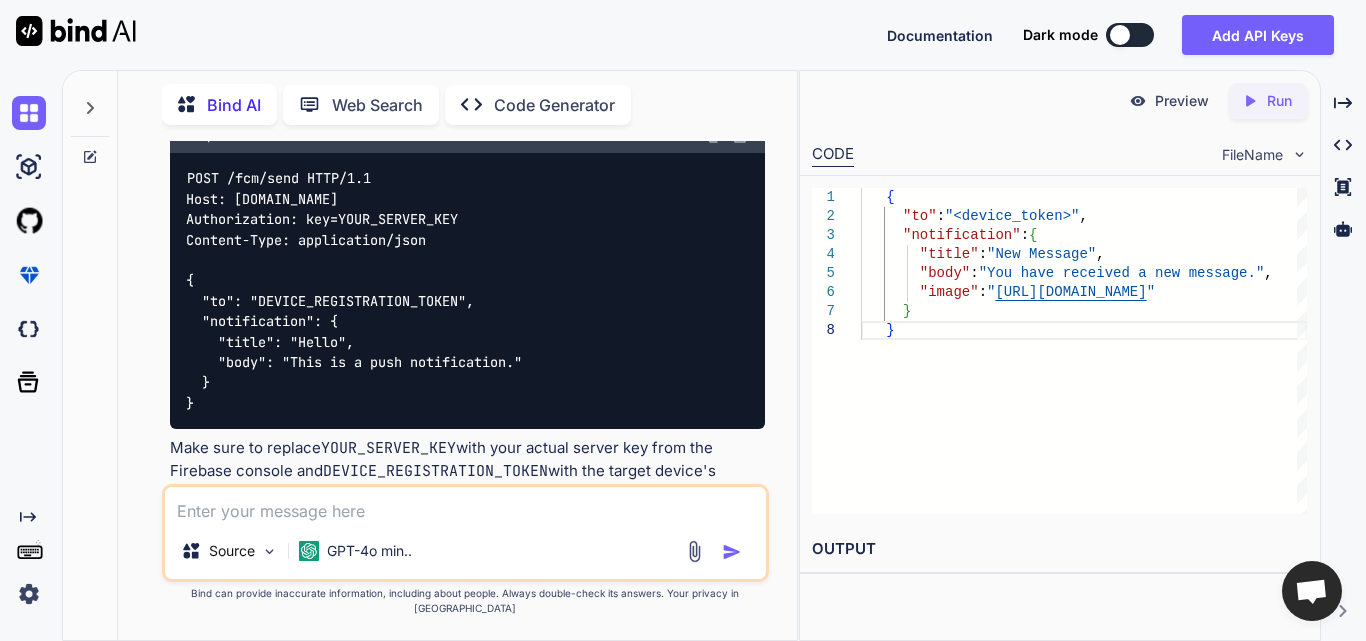 paste on "What is the role of FirebaseMessagingService in Android?" 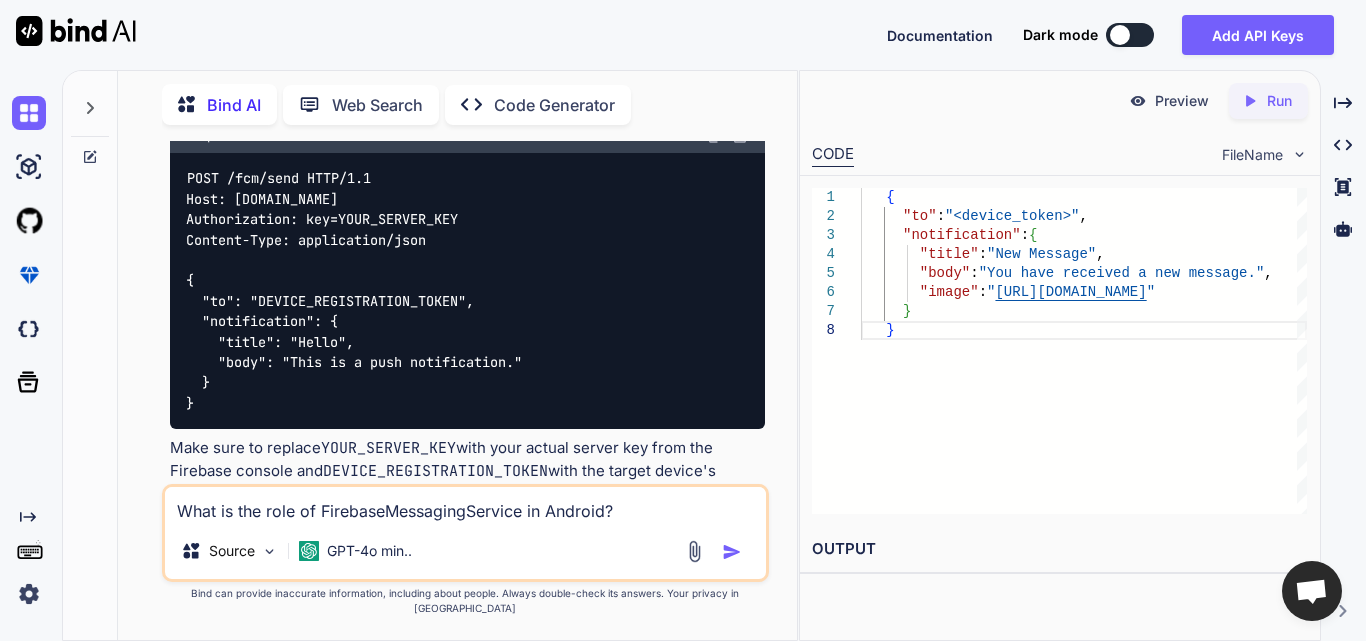 type on "What is the role of FirebaseMessagingService in Android?" 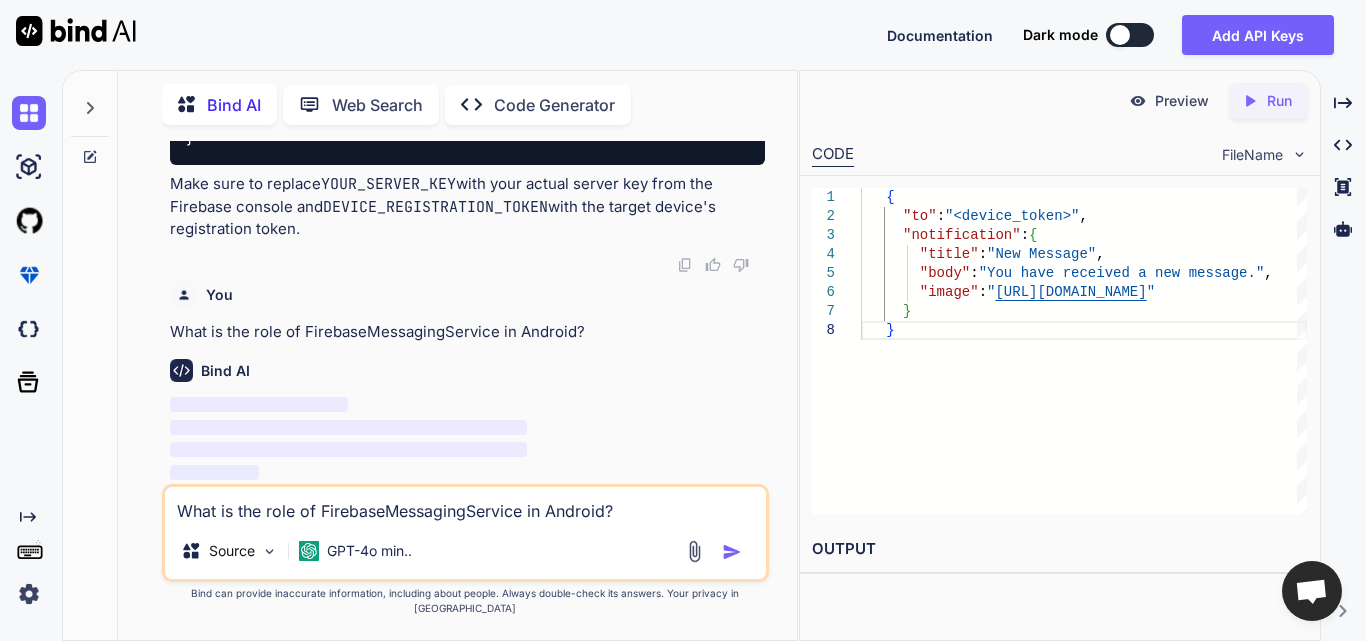 scroll, scrollTop: 7150, scrollLeft: 0, axis: vertical 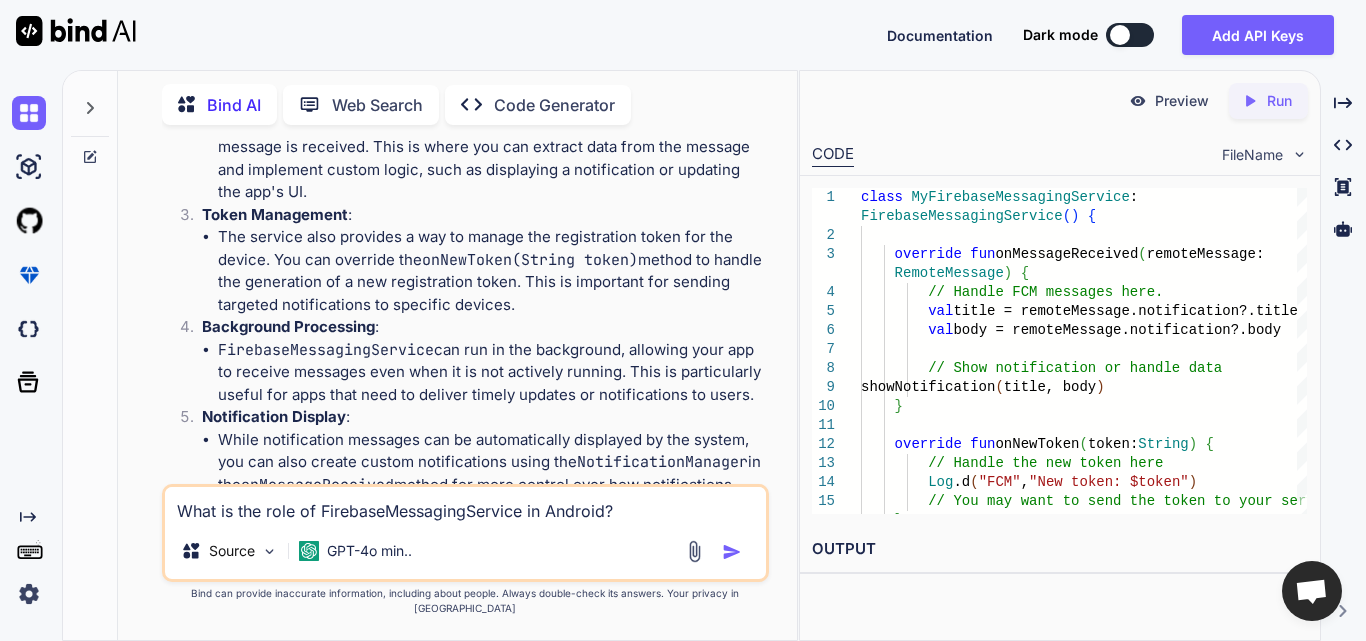 click on "What is the role of FirebaseMessagingService in Android?" at bounding box center (465, 505) 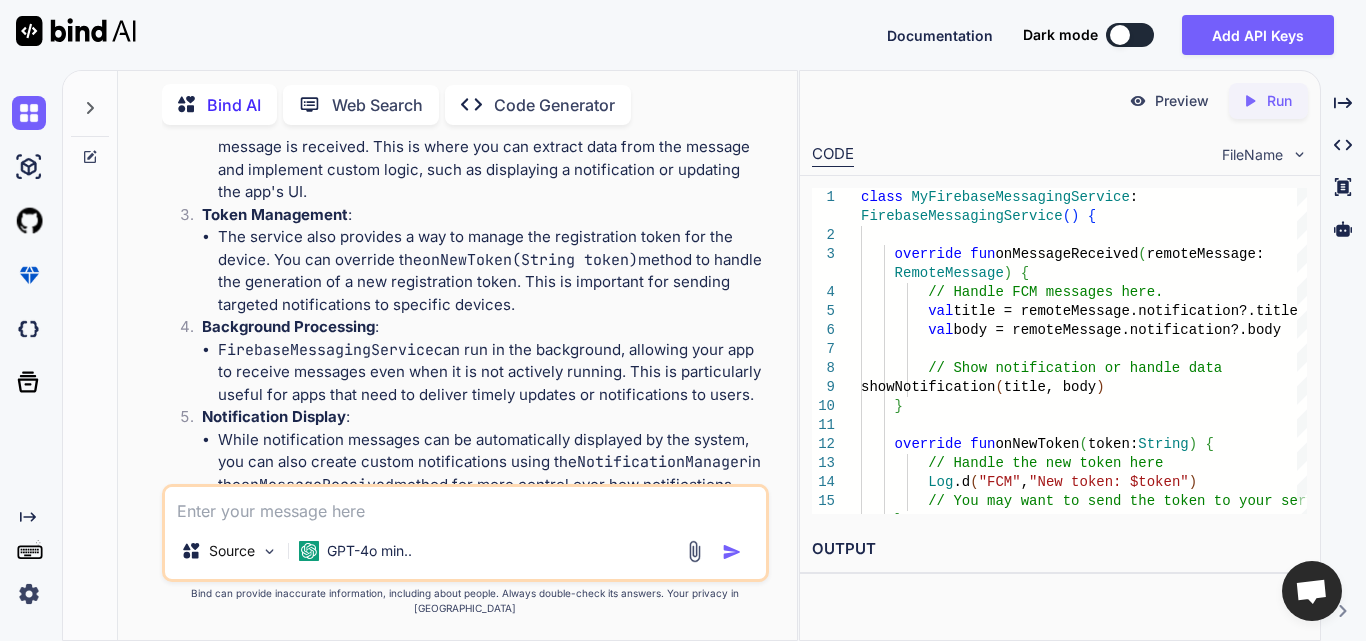 paste on "Which of the following is used to handle tap action on the notification?" 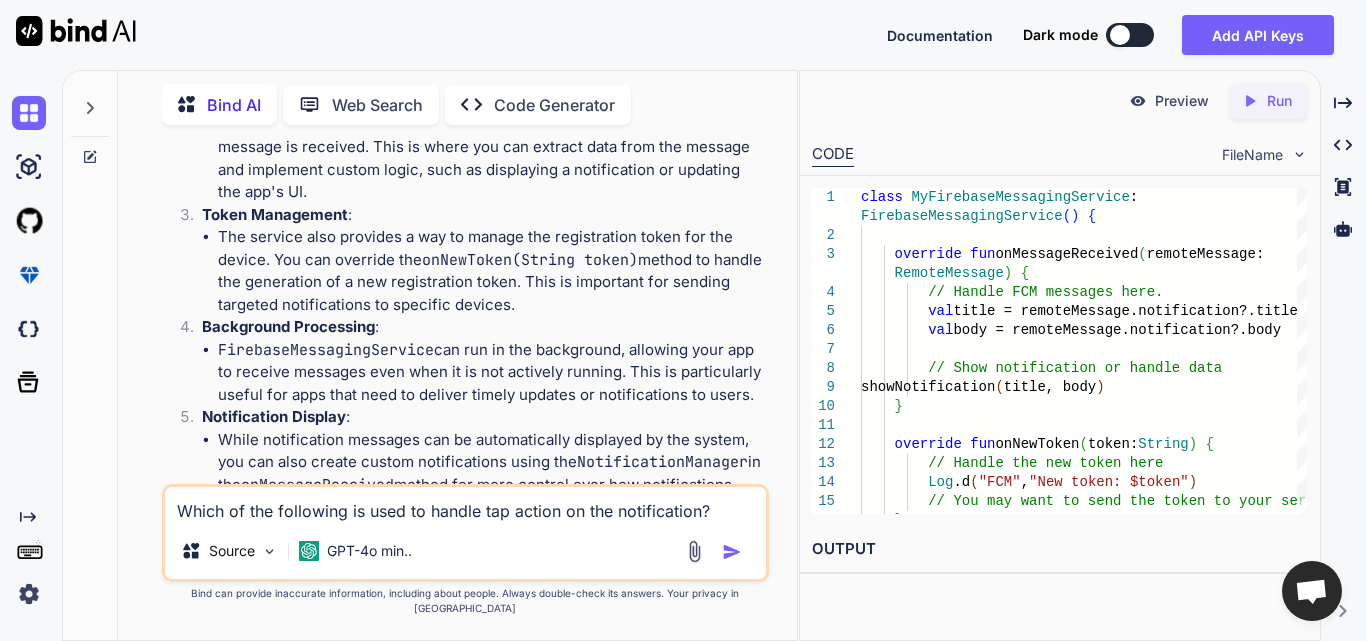 type on "Which of the following is used to handle tap action on the notification?" 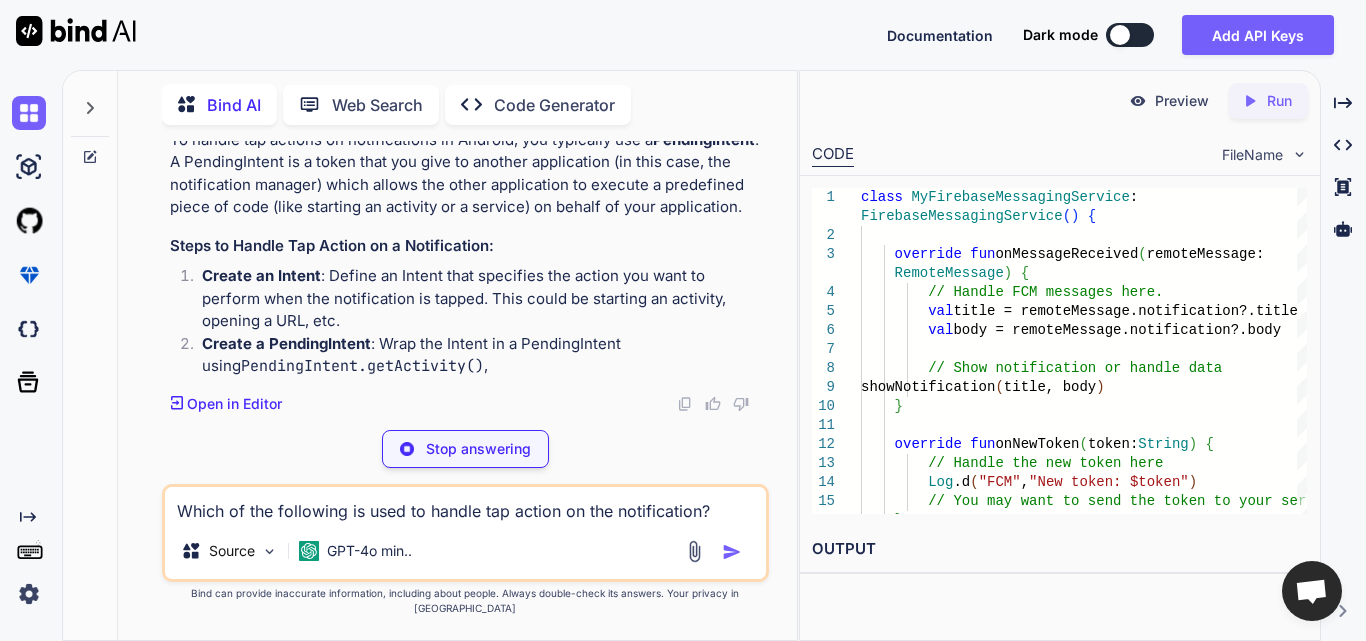 scroll, scrollTop: 8929, scrollLeft: 0, axis: vertical 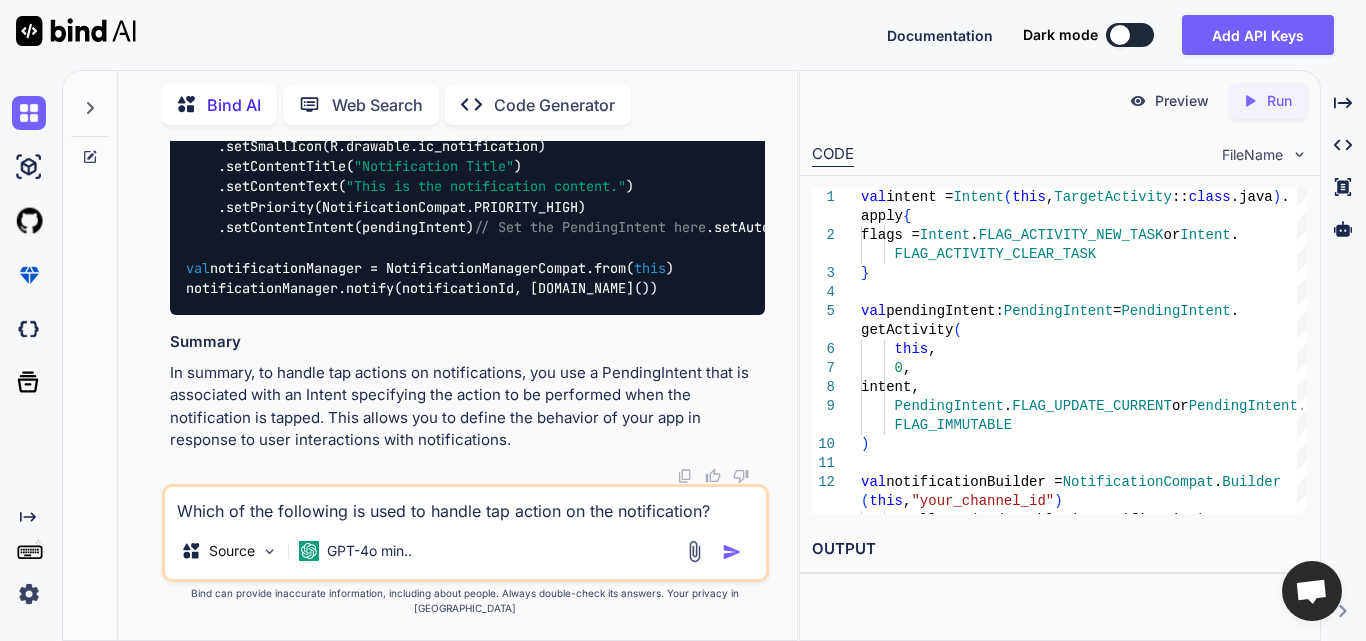 click on "Which of the following is used to handle tap action on the notification?" at bounding box center (465, 505) 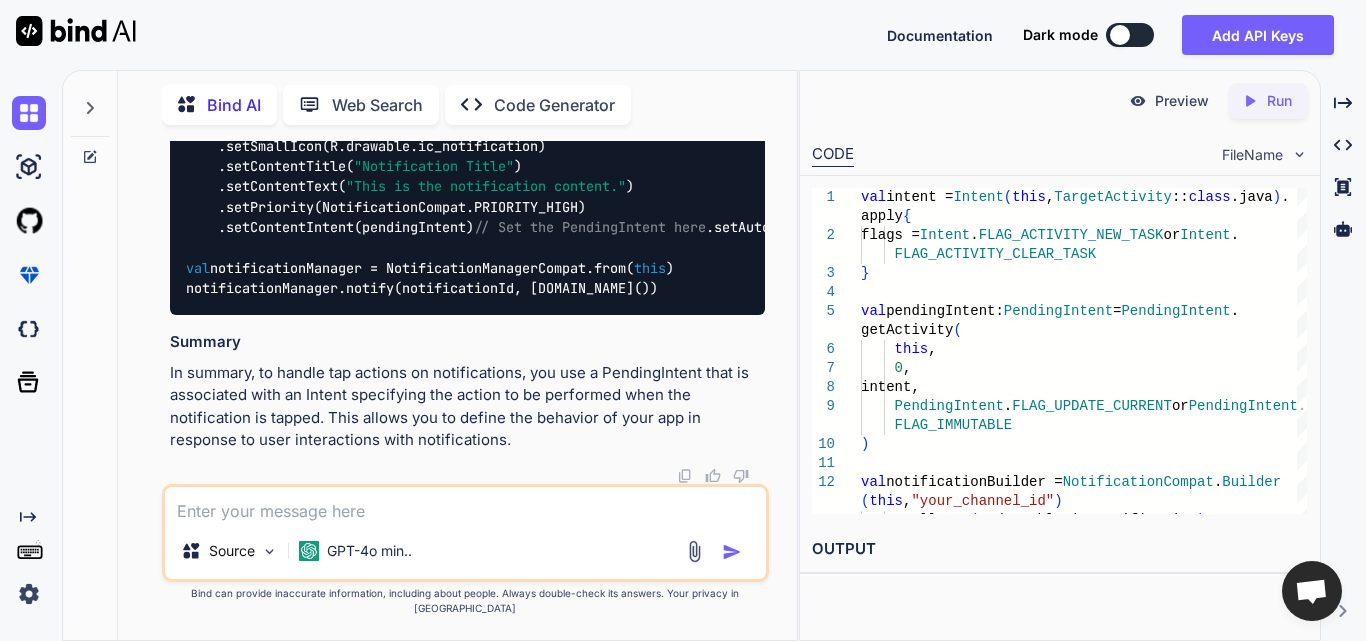 paste on "What kind of notifications allow actions like ' Reply ' or ' Mark as Read ' ?" 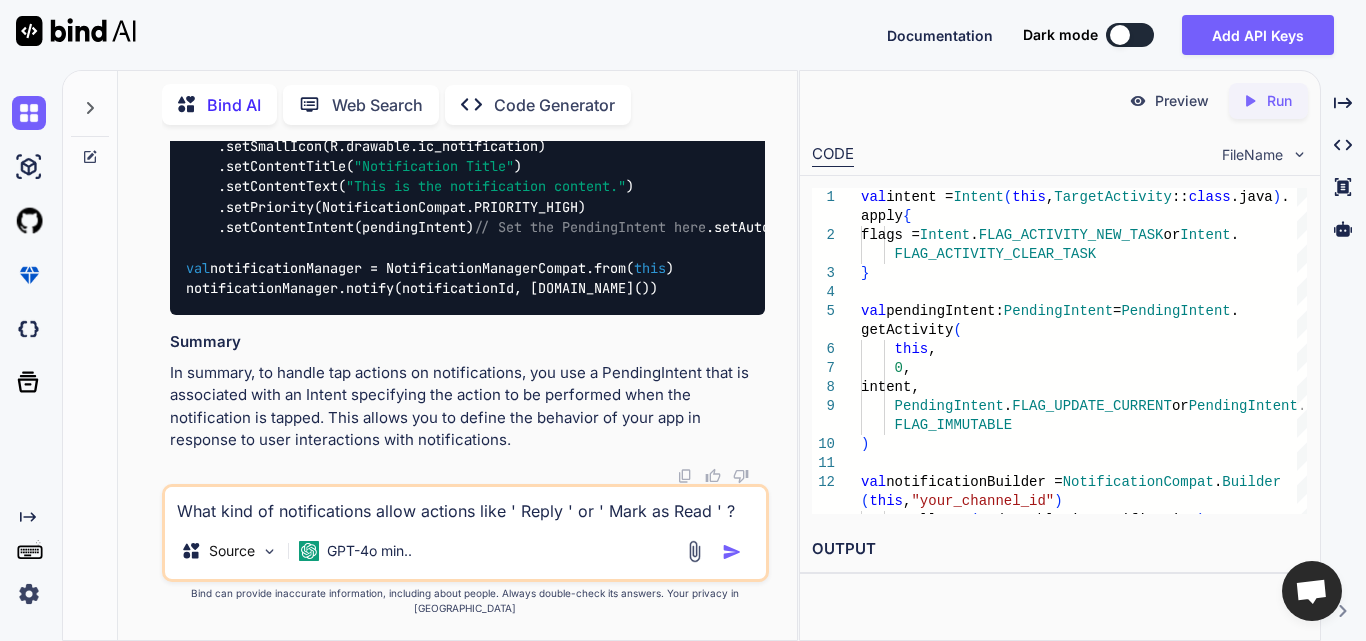 type on "What kind of notifications allow actions like ' Reply ' or ' Mark as Read ' ?" 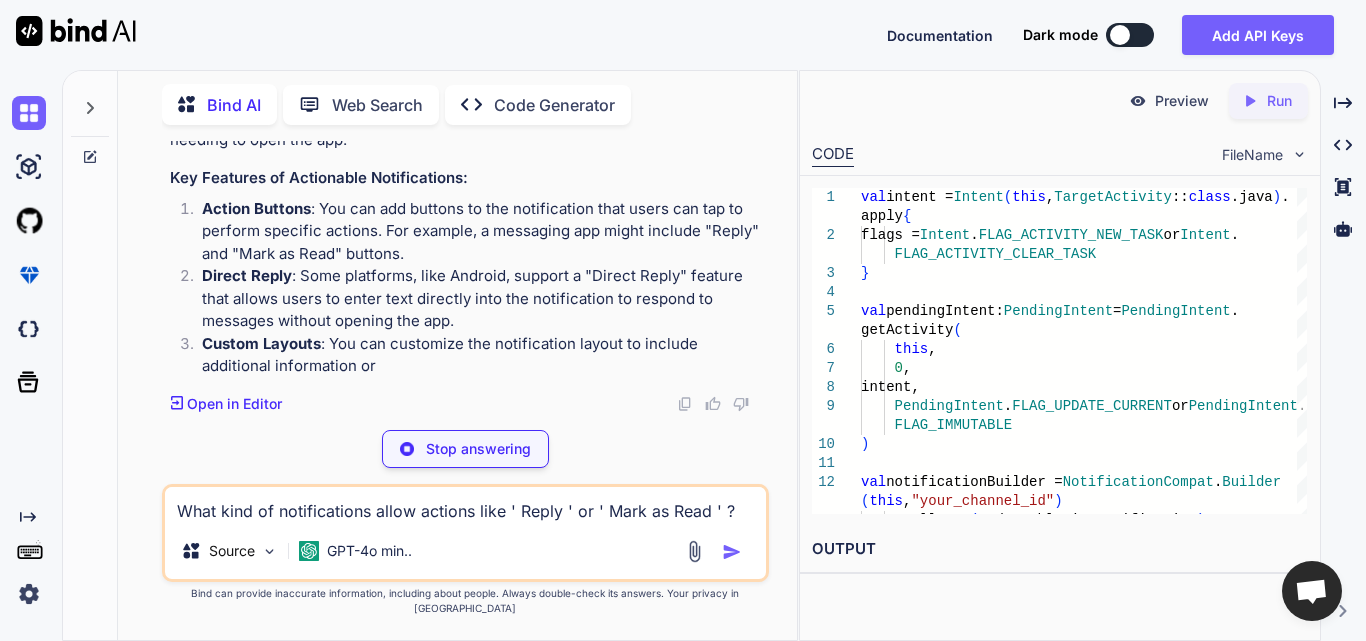 scroll, scrollTop: 10029, scrollLeft: 0, axis: vertical 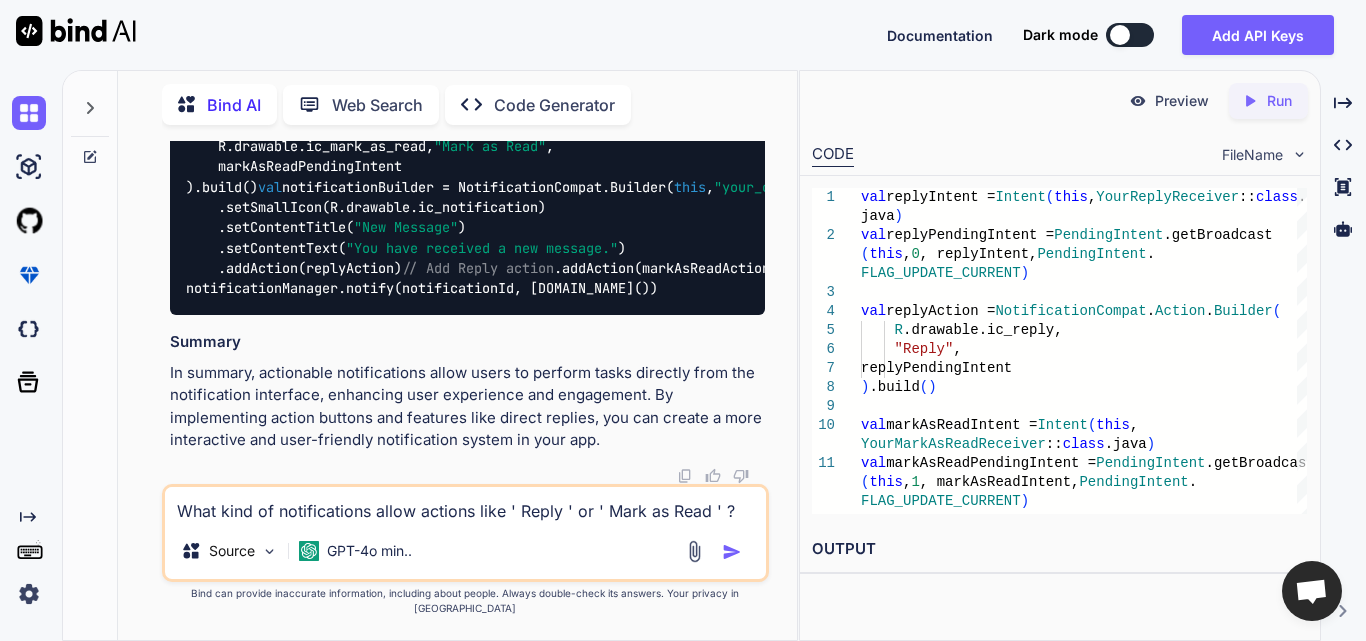 click on "What kind of notifications allow actions like ' Reply ' or ' Mark as Read ' ?" at bounding box center (465, 505) 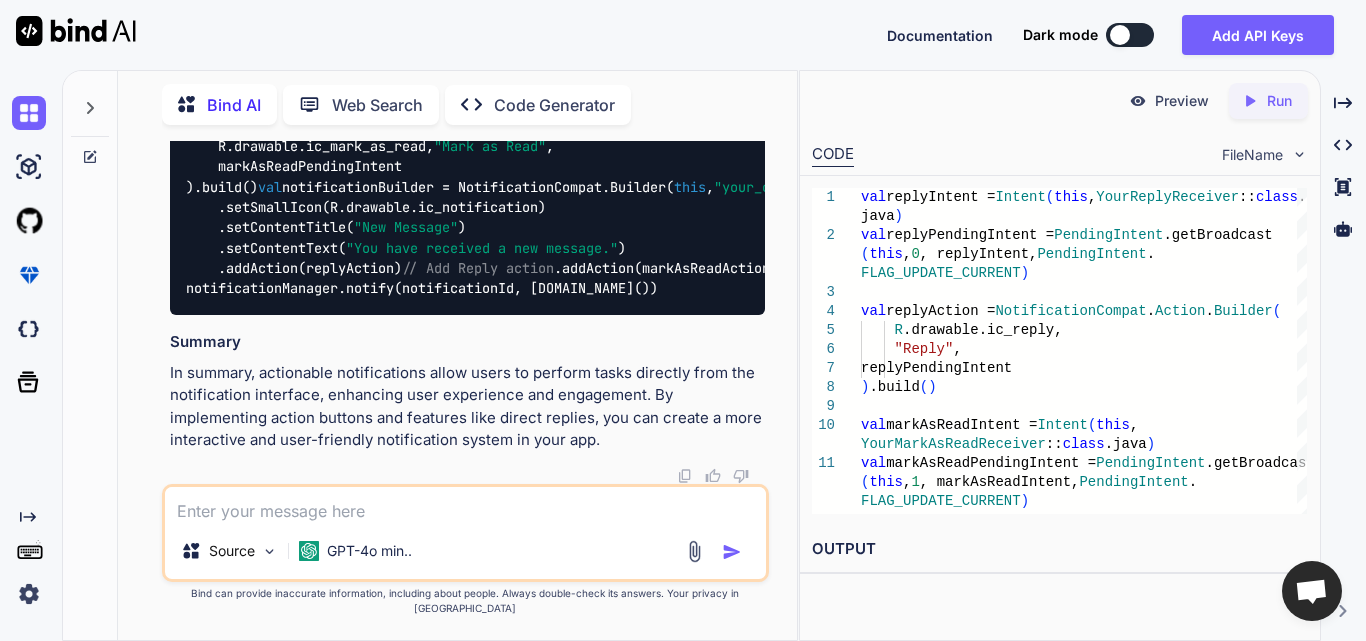 paste on "How do you get the device token in Firebase?" 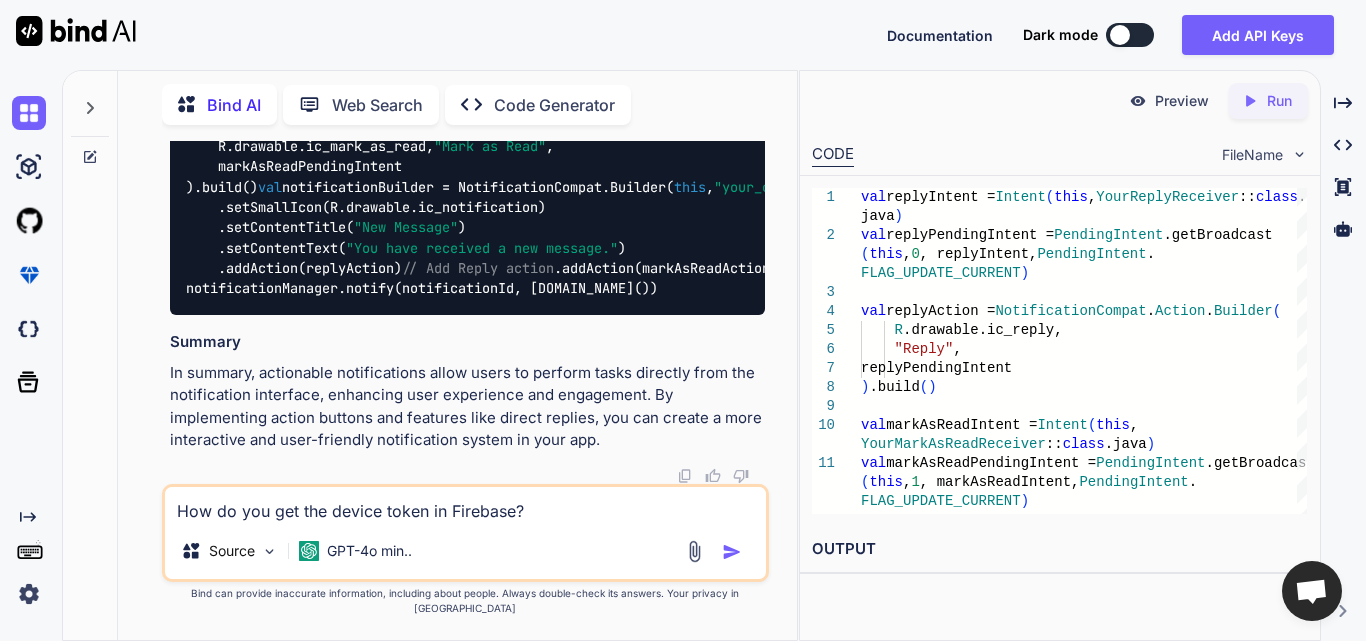 type on "How do you get the device token in Firebase?" 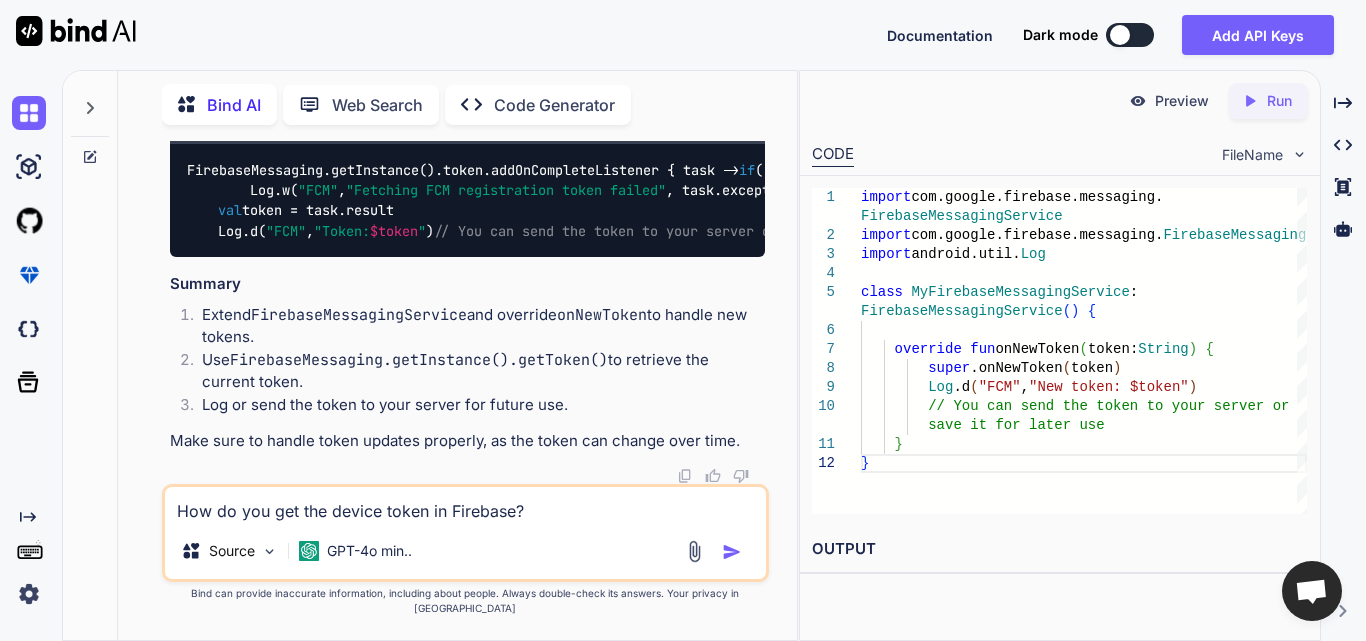 scroll, scrollTop: 11694, scrollLeft: 0, axis: vertical 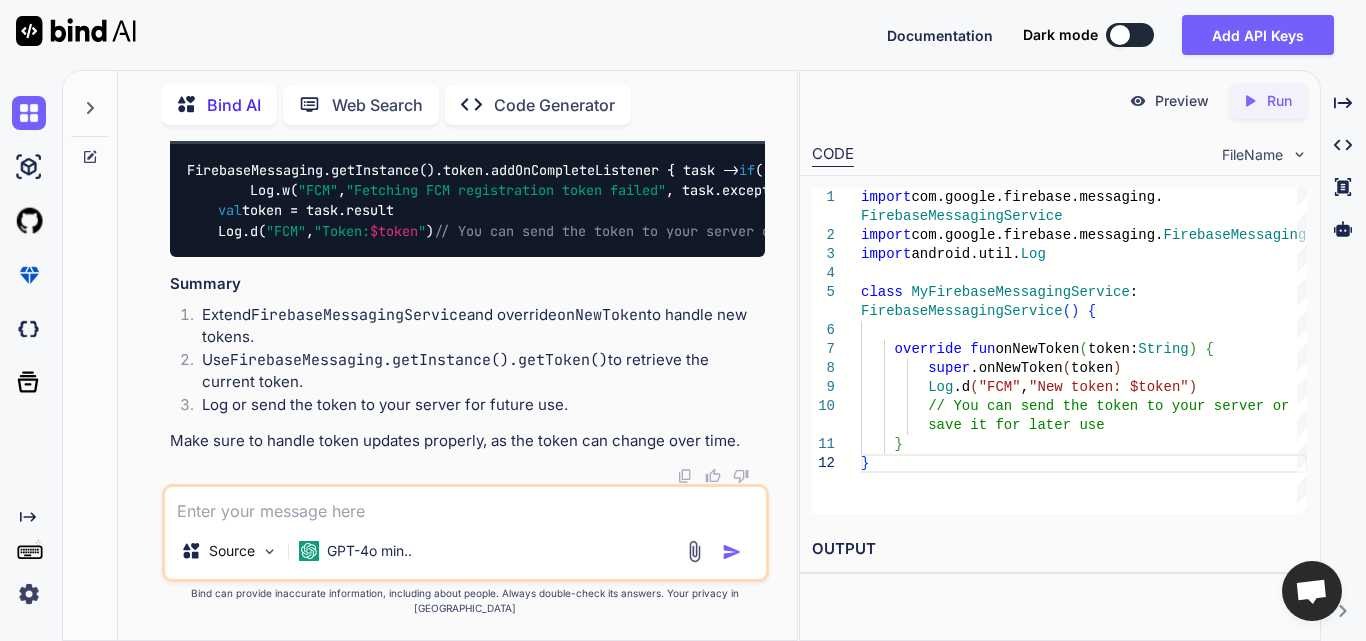 paste on "Which method is overridden to receive FCM messages?" 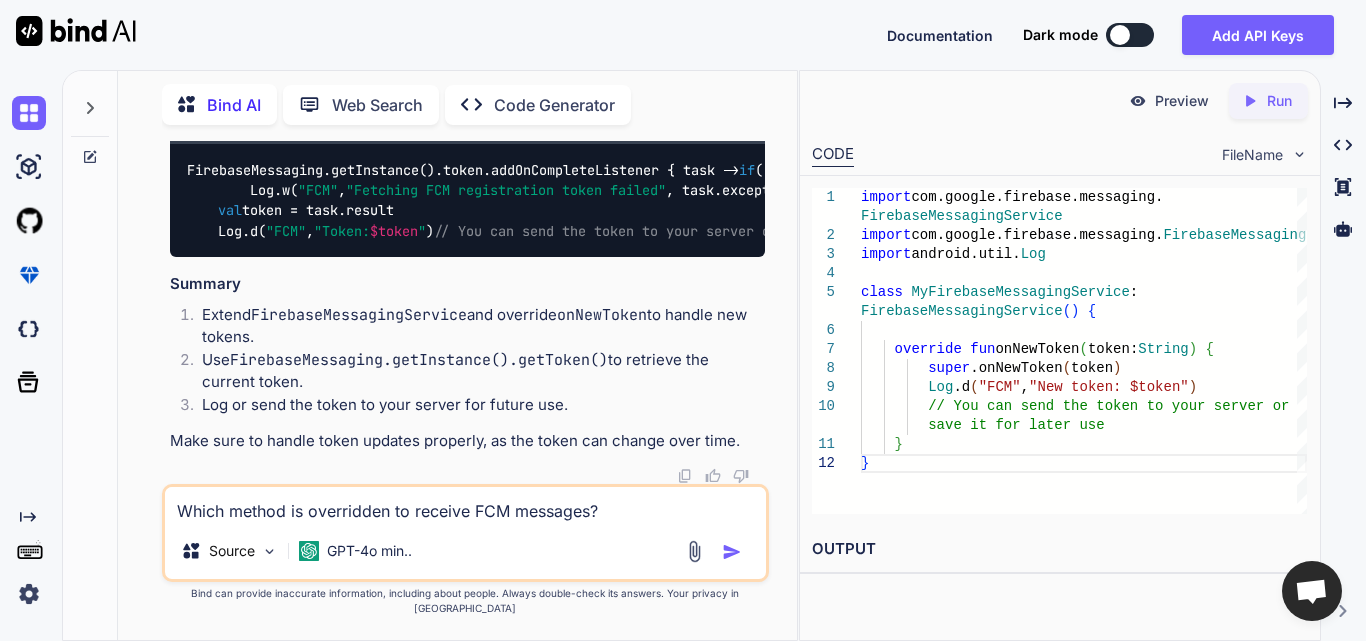 type on "Which method is overridden to receive FCM messages?" 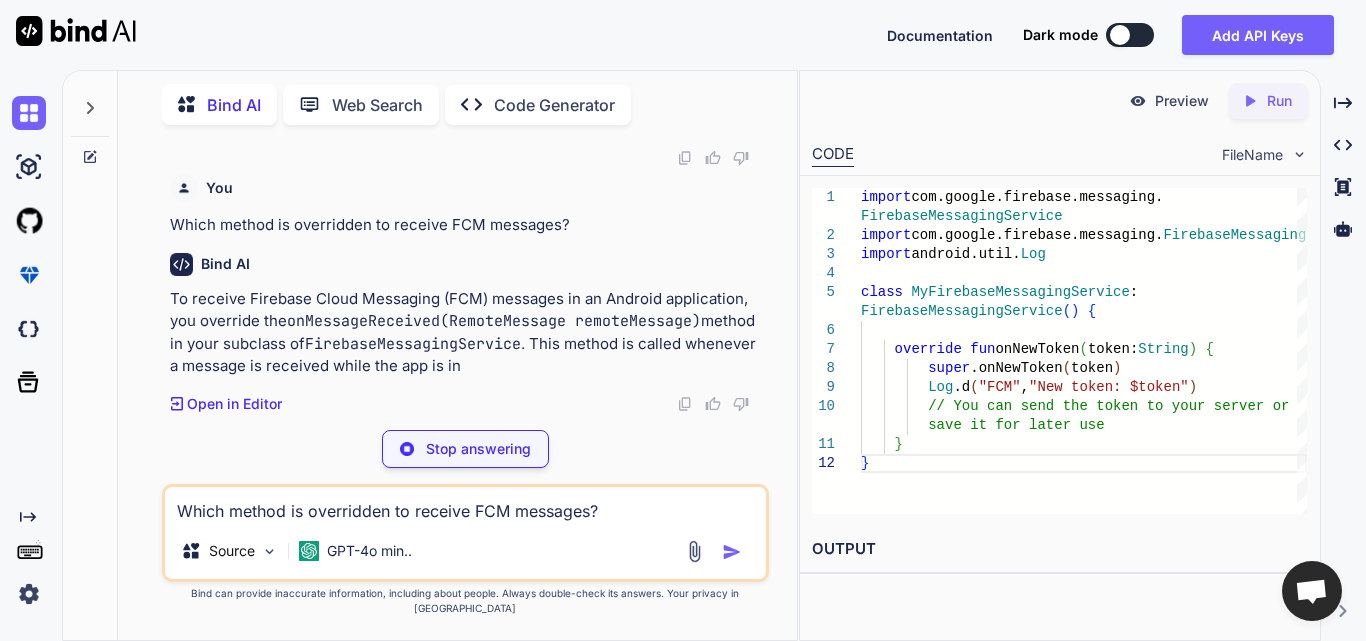 scroll, scrollTop: 12911, scrollLeft: 0, axis: vertical 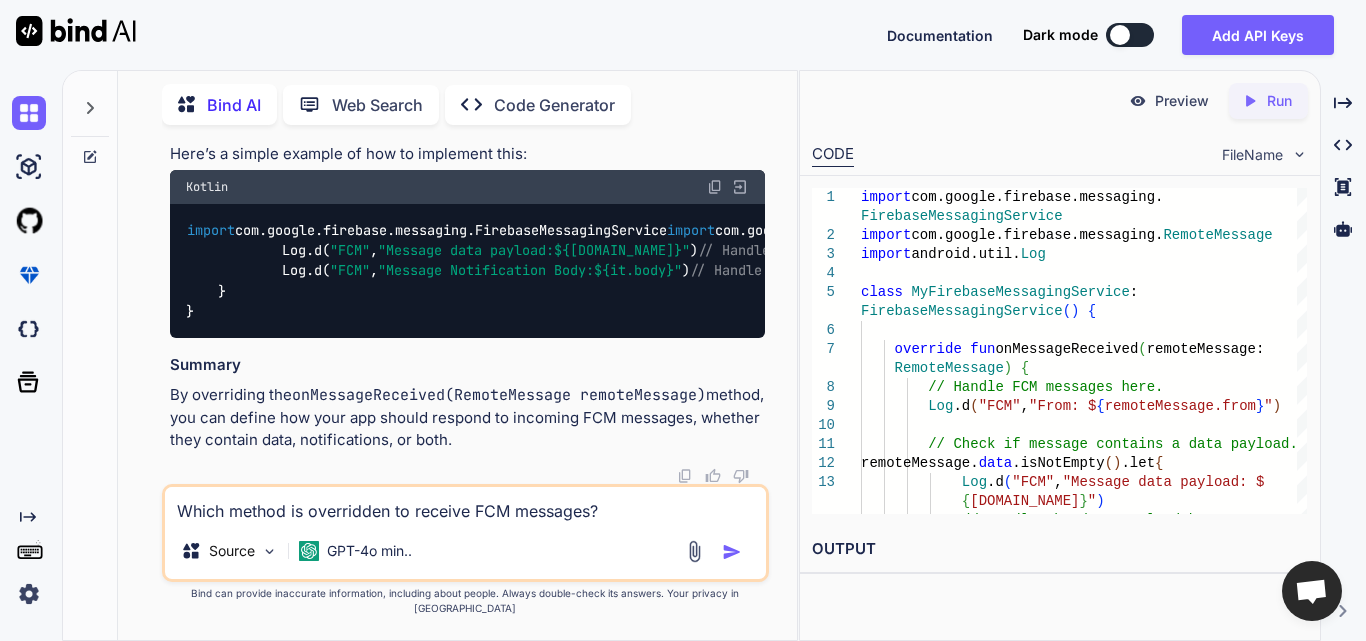 drag, startPoint x: 252, startPoint y: 357, endPoint x: 603, endPoint y: 351, distance: 351.05127 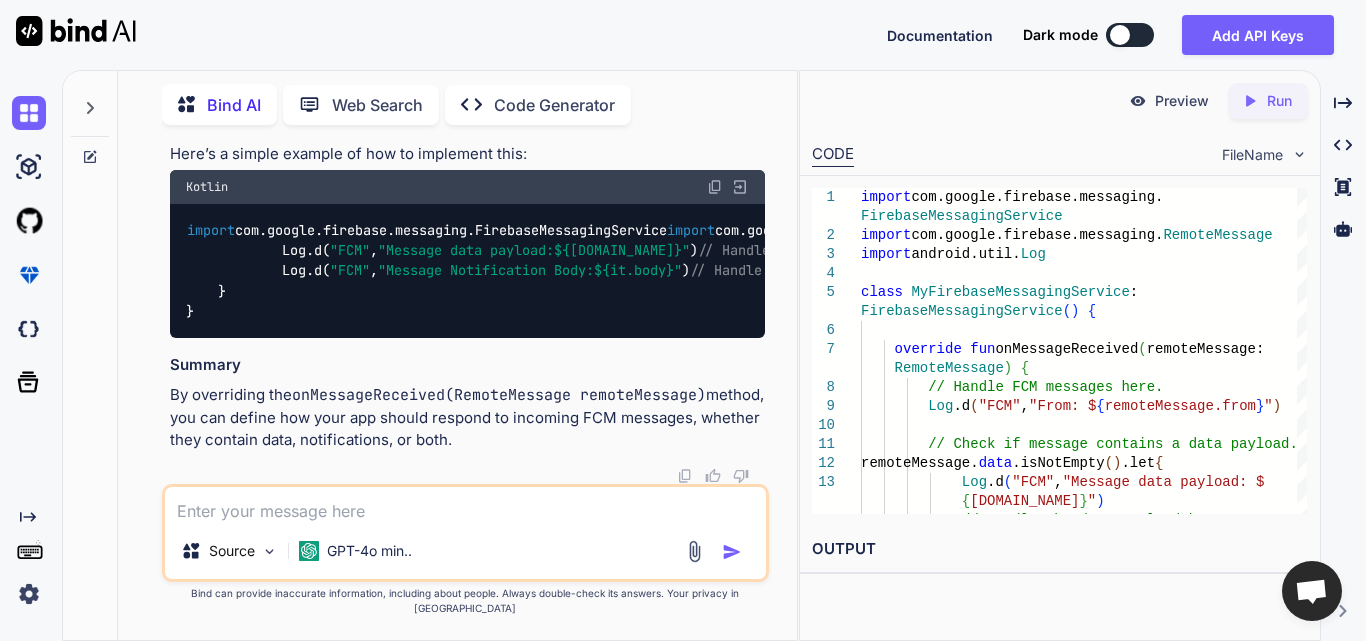 paste on "What is typically included in a push notification payload?" 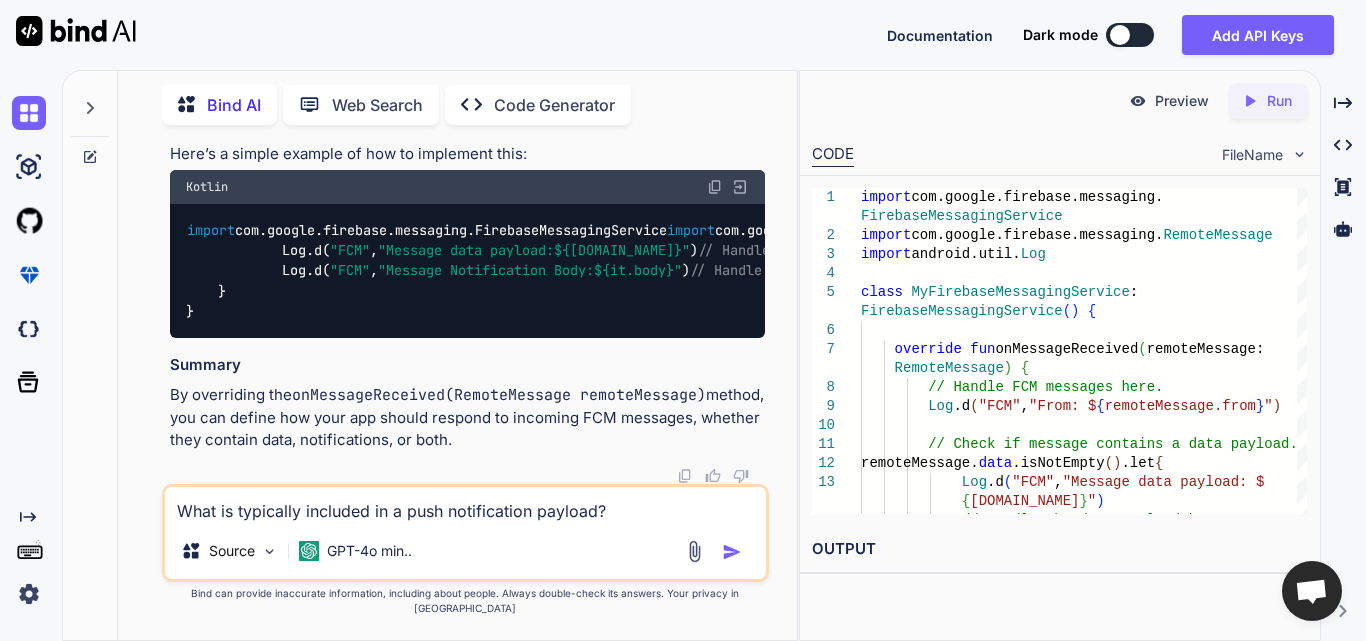 type on "What is typically included in a push notification payload?" 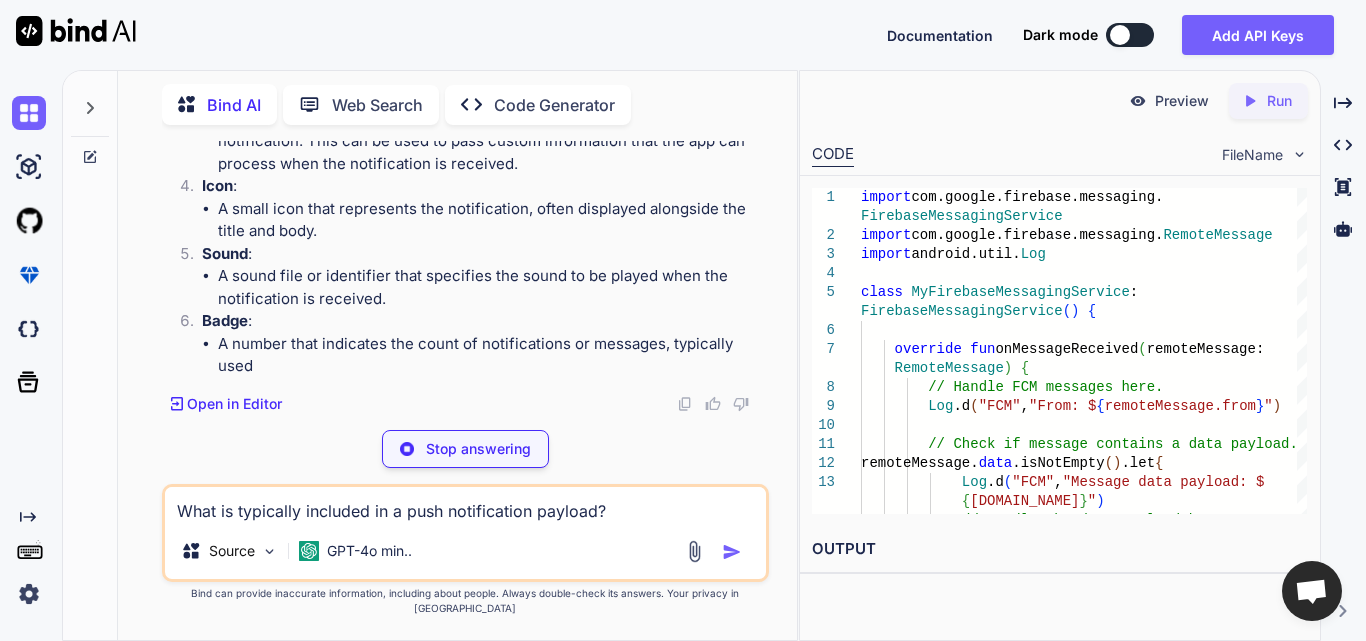 scroll, scrollTop: 13997, scrollLeft: 0, axis: vertical 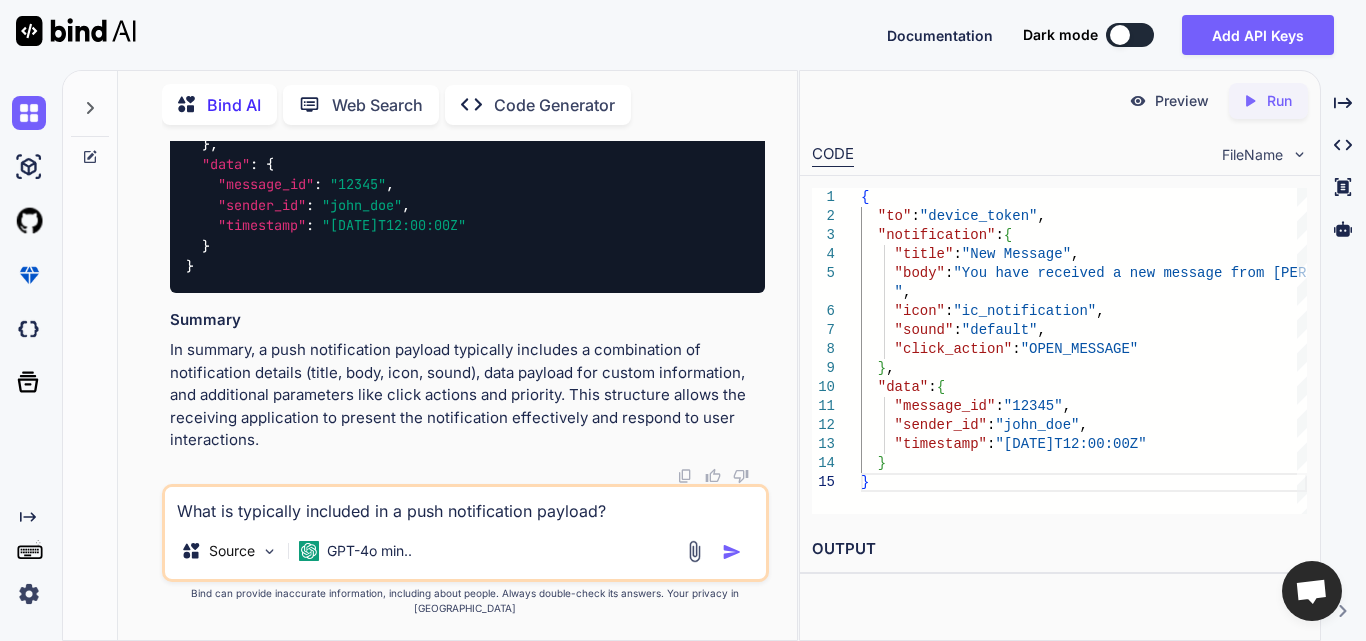 click on "What is typically included in a push notification payload?" at bounding box center [465, 505] 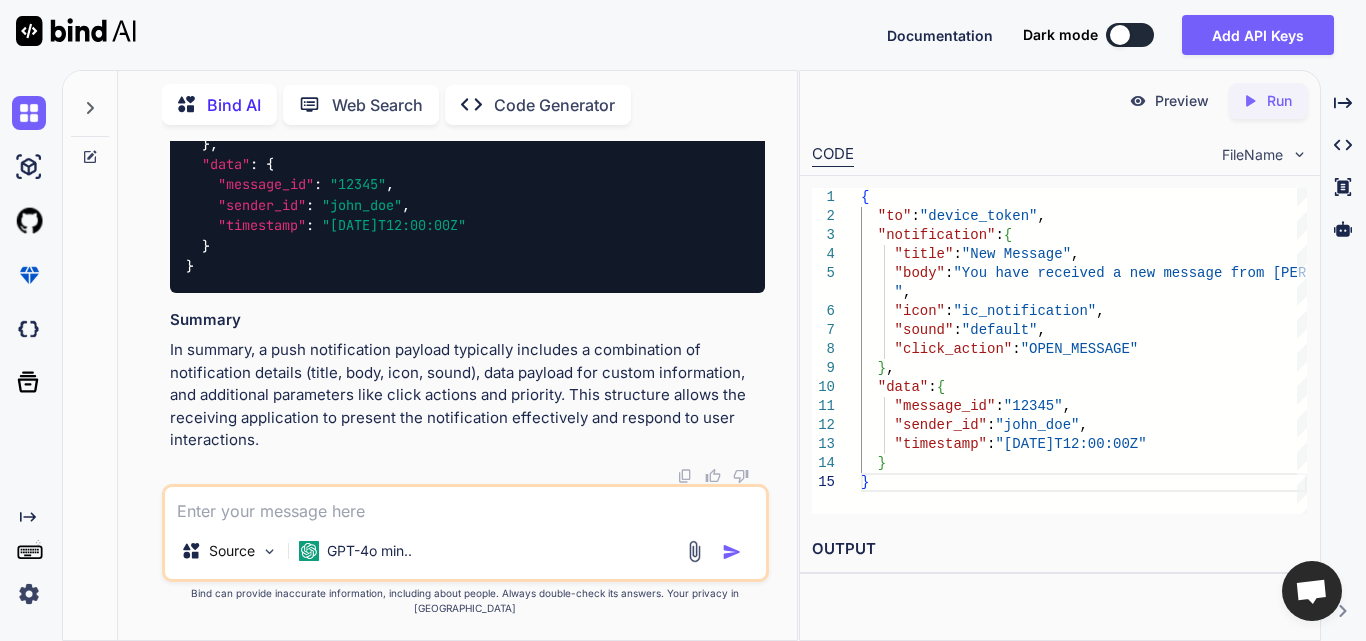 paste on "Which platform requires special entitlement for push notifications?" 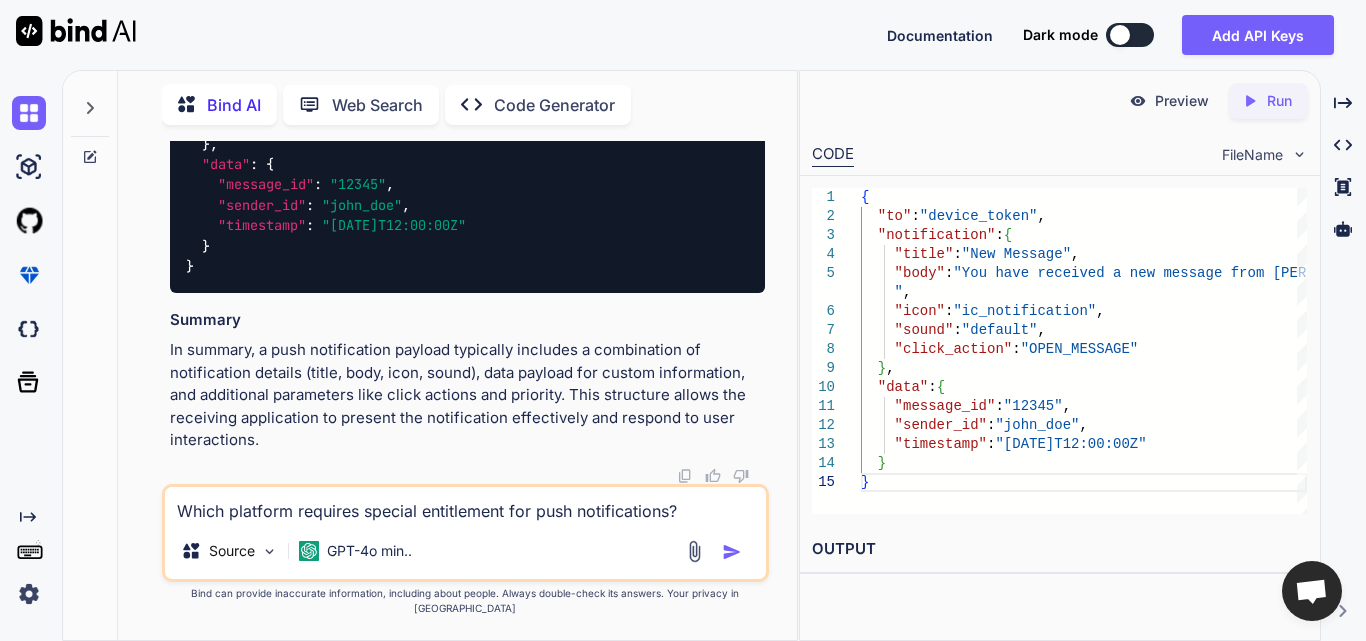 type on "Which platform requires special entitlement for push notifications?" 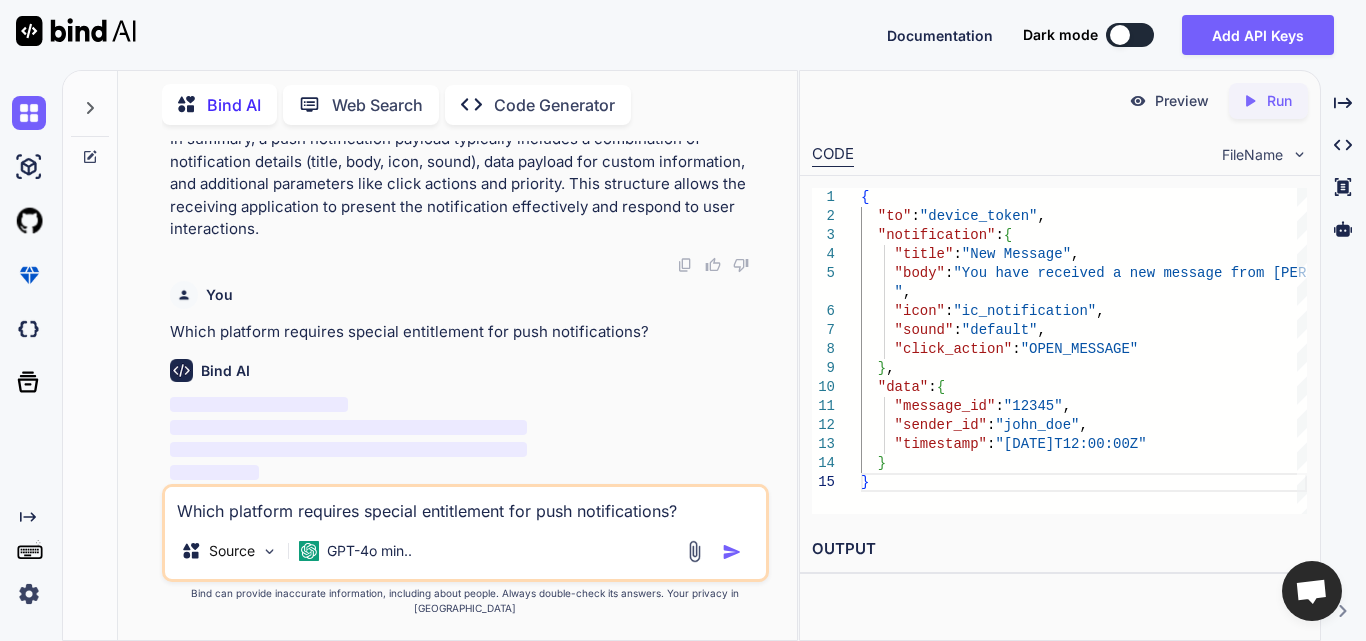 scroll, scrollTop: 15411, scrollLeft: 0, axis: vertical 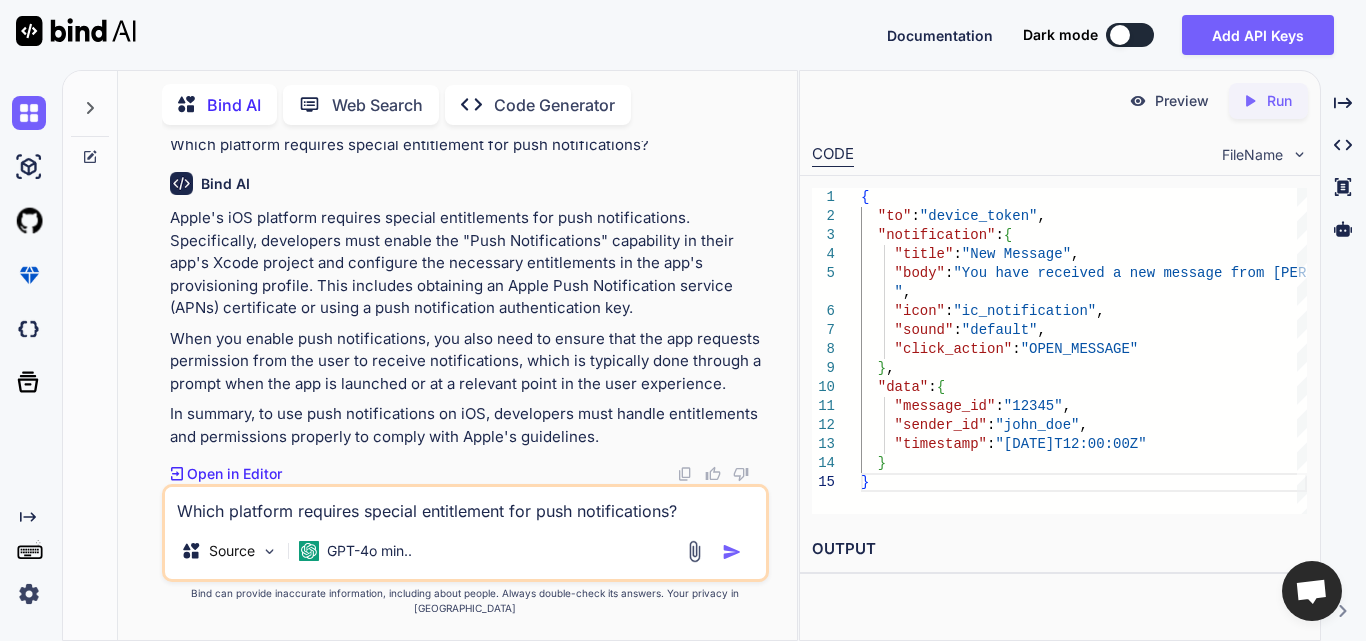 click on "Which platform requires special entitlement for push notifications?" at bounding box center [465, 505] 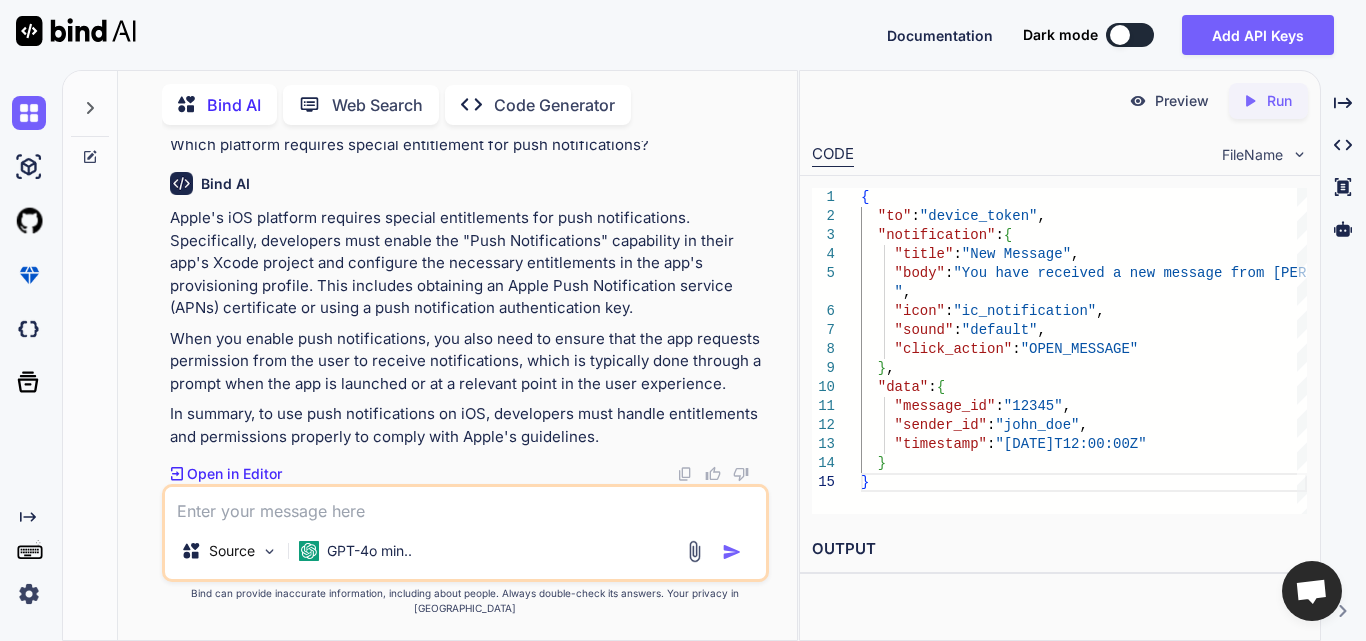 paste on "In MAUI, what service type is typically created to handle platform-specific push logic?" 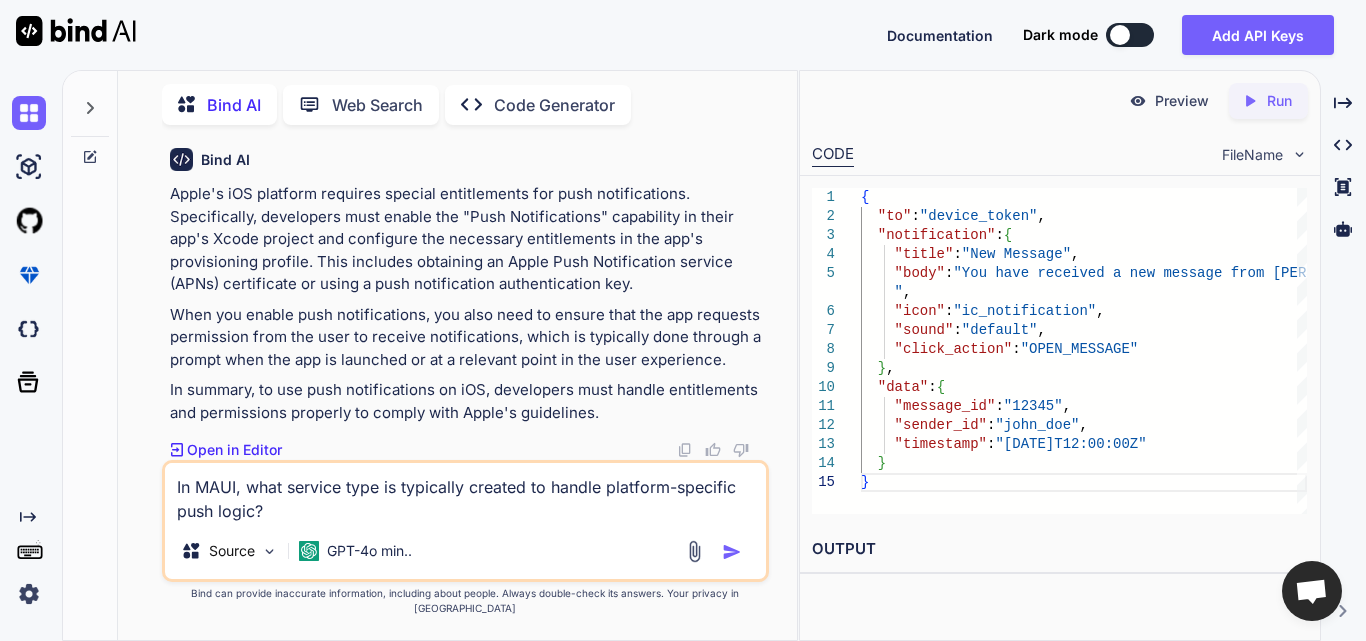 type on "In MAUI, what service type is typically created to handle platform-specific push logic?" 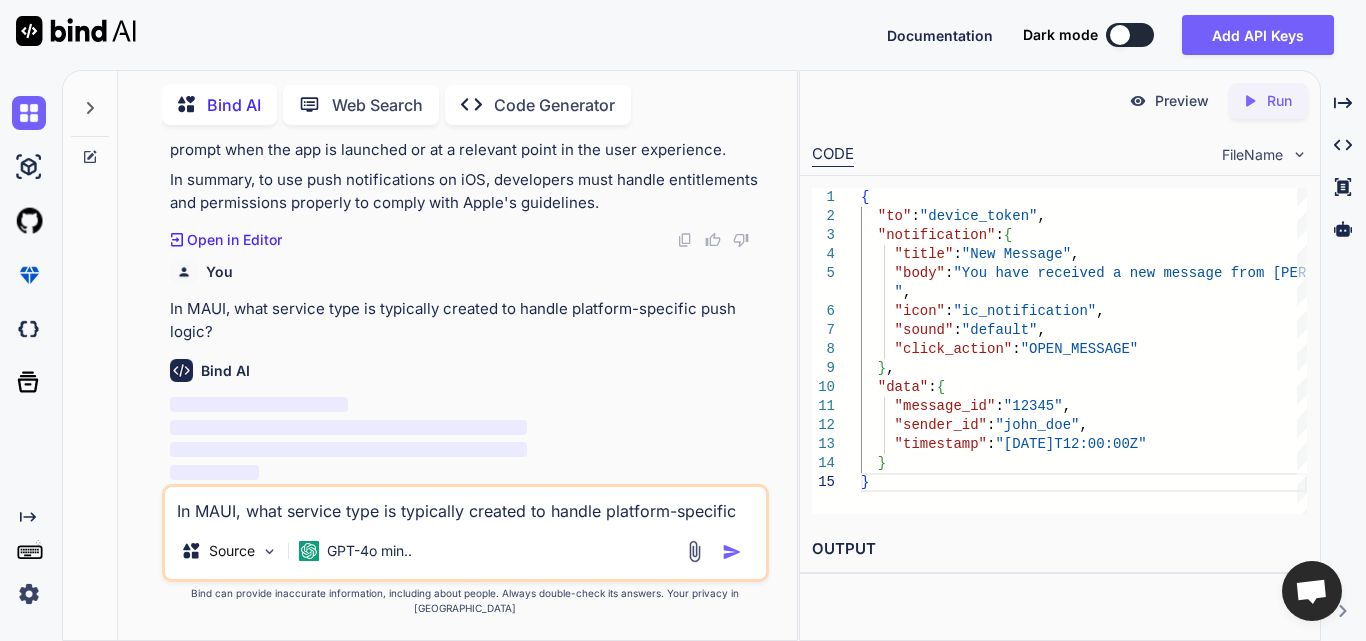 scroll, scrollTop: 15832, scrollLeft: 0, axis: vertical 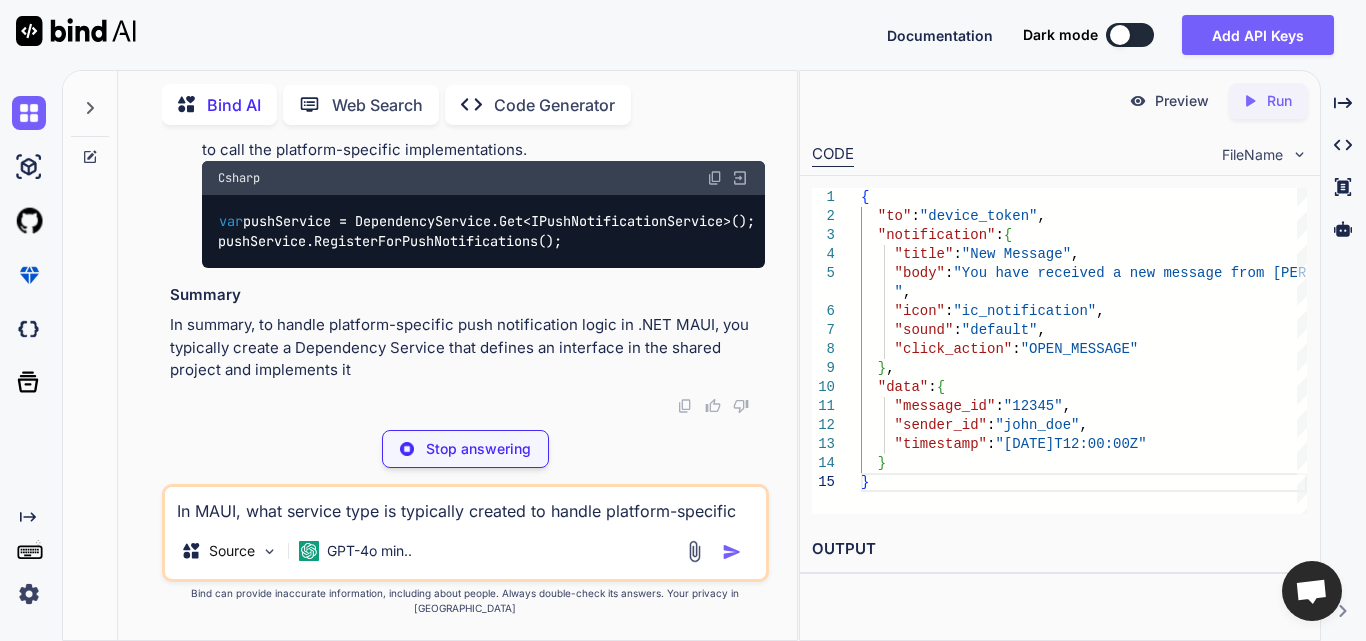 click on "Bind AI" at bounding box center [467, -751] 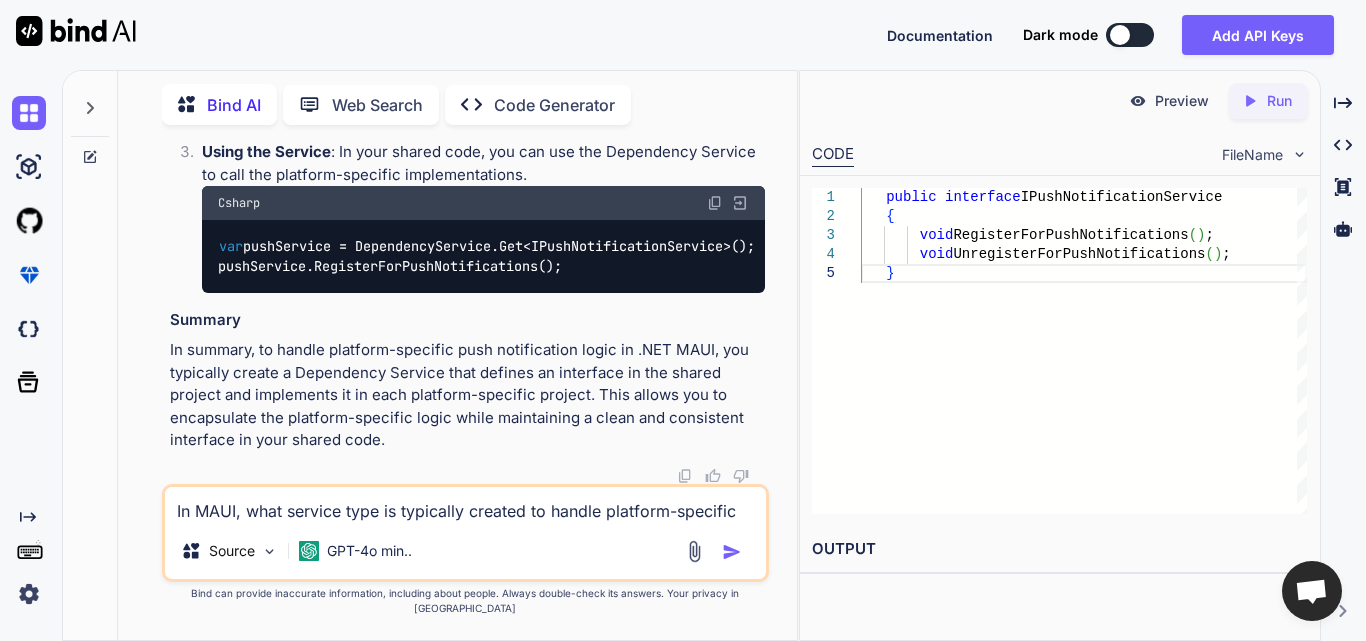 scroll, scrollTop: 16032, scrollLeft: 0, axis: vertical 